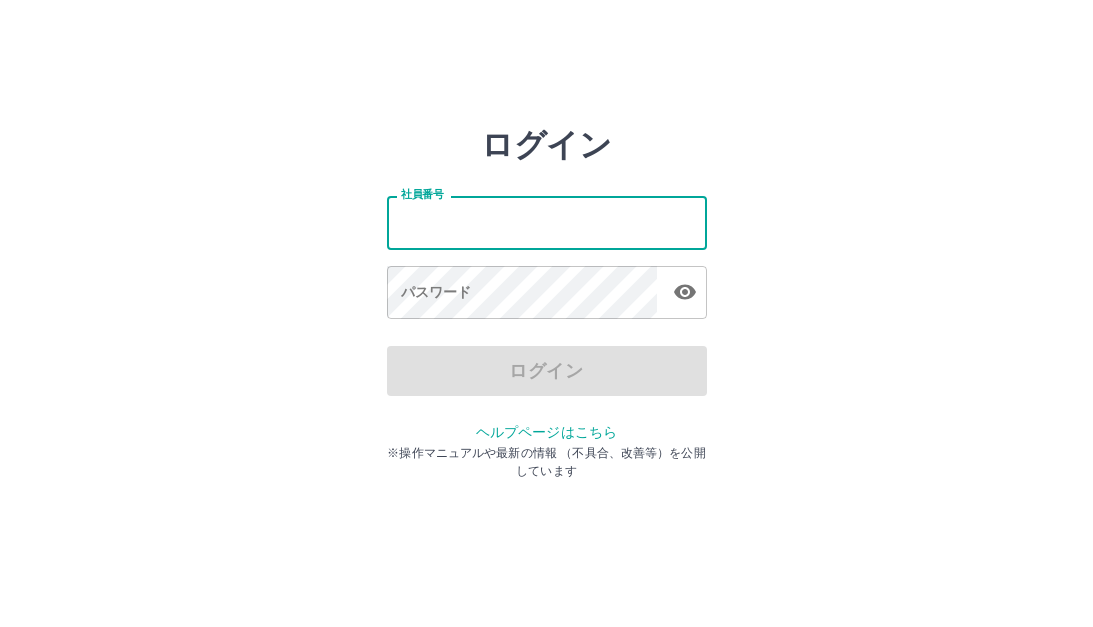 scroll, scrollTop: 0, scrollLeft: 0, axis: both 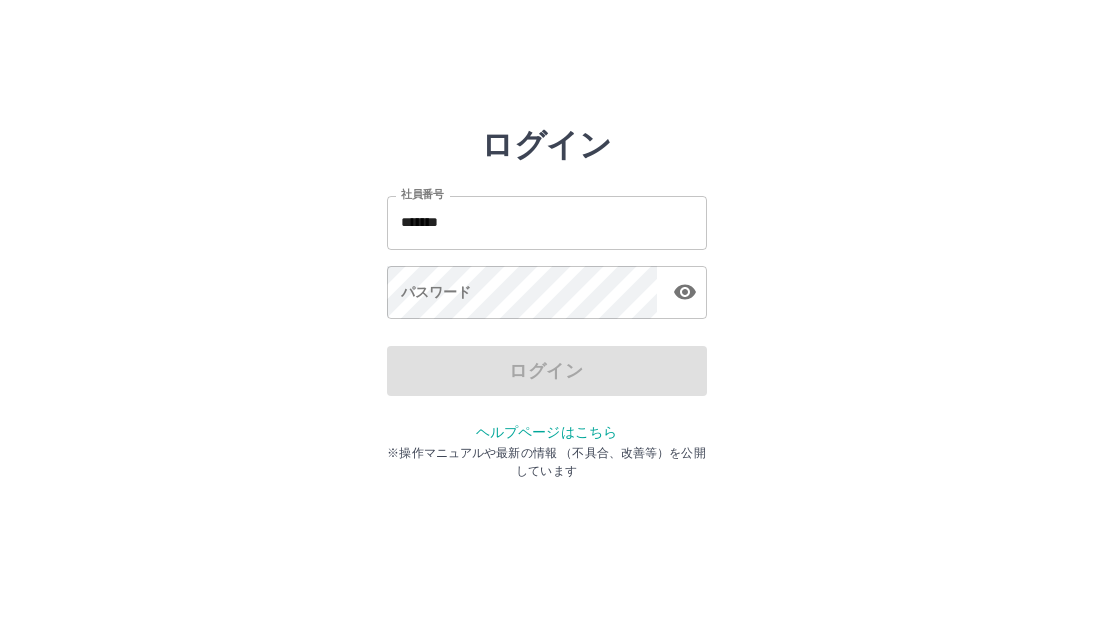 click on "ログイン" at bounding box center (547, 371) 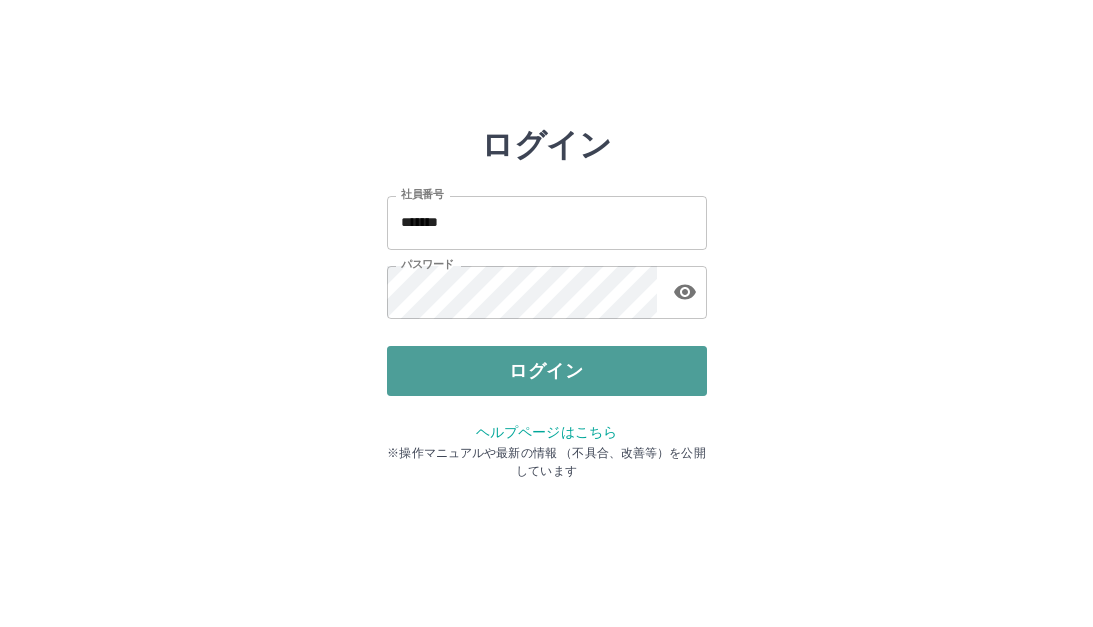 click on "ログイン" at bounding box center [547, 371] 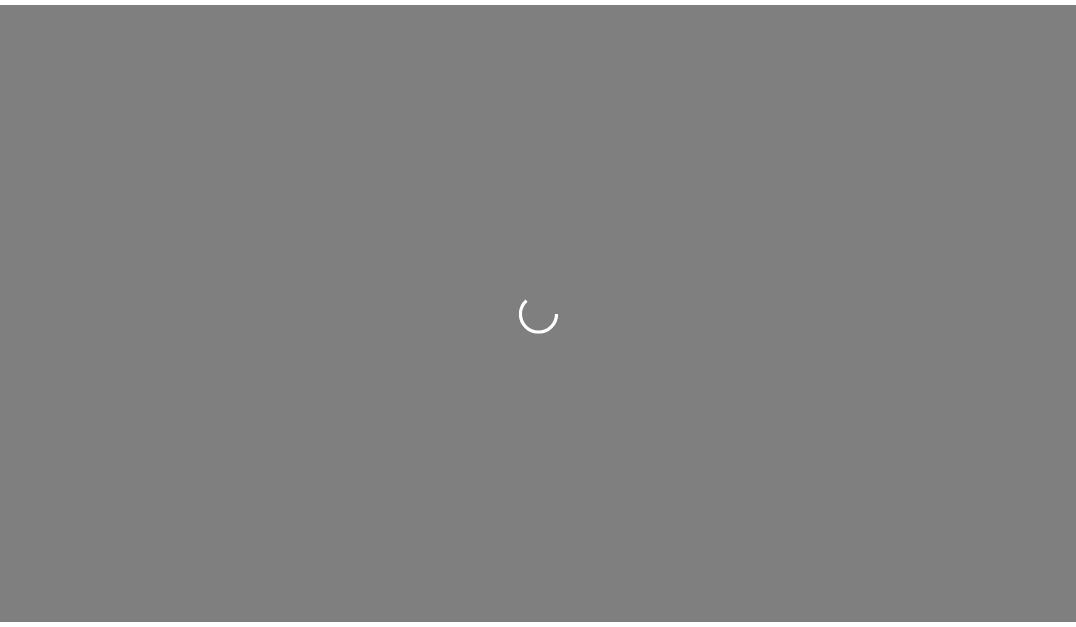 scroll, scrollTop: 0, scrollLeft: 0, axis: both 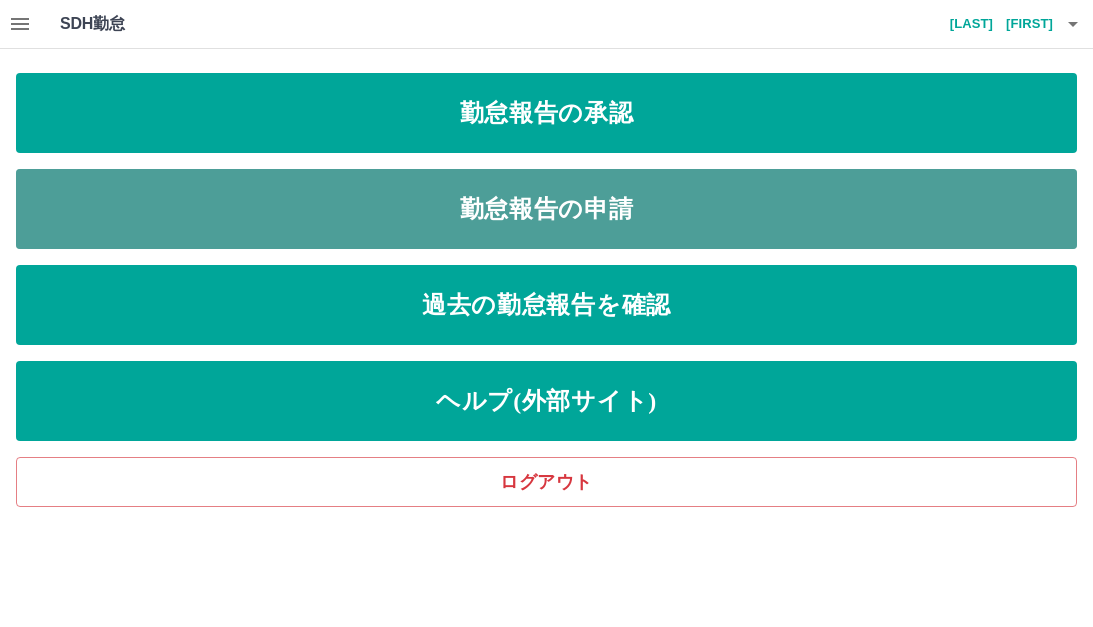 click on "勤怠報告の申請" at bounding box center [546, 209] 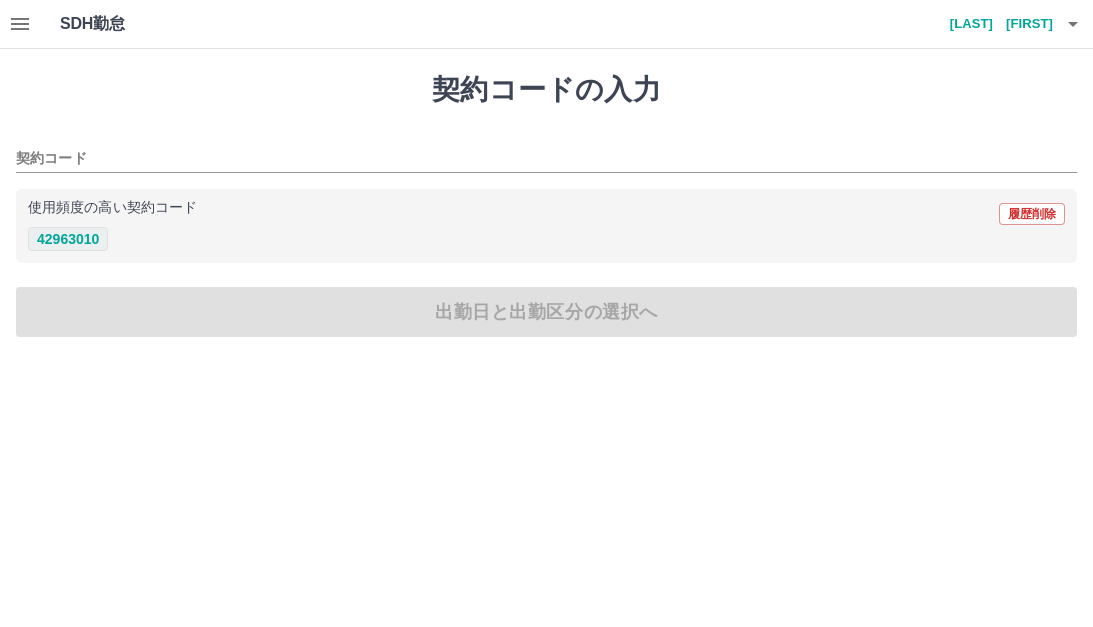 click on "42963010" at bounding box center (68, 239) 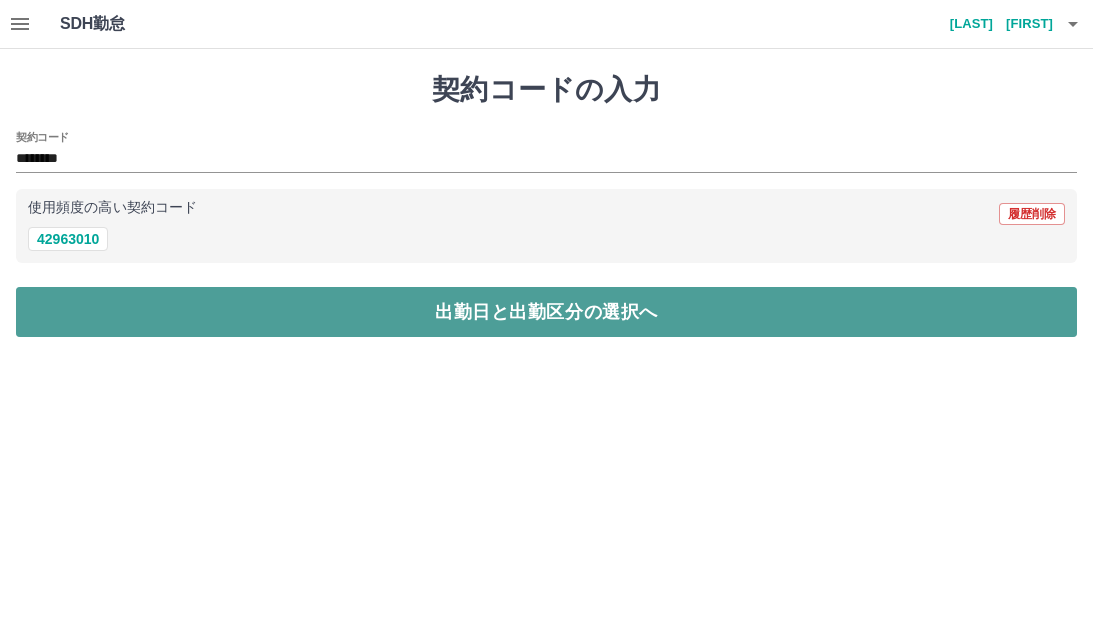 click on "出勤日と出勤区分の選択へ" at bounding box center [546, 312] 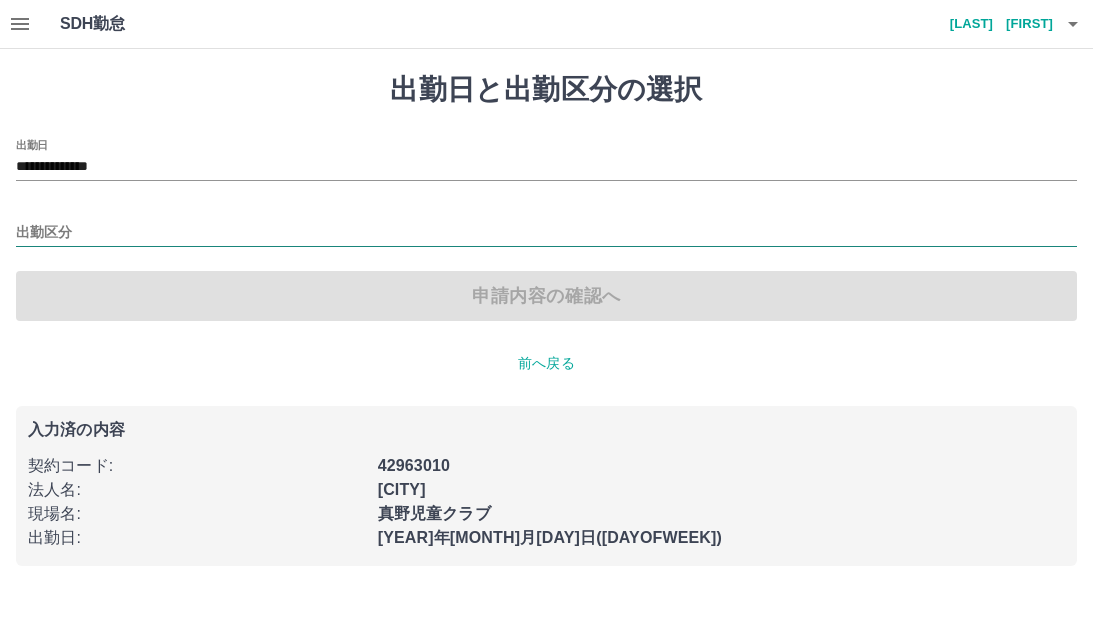 click on "出勤区分" at bounding box center [546, 233] 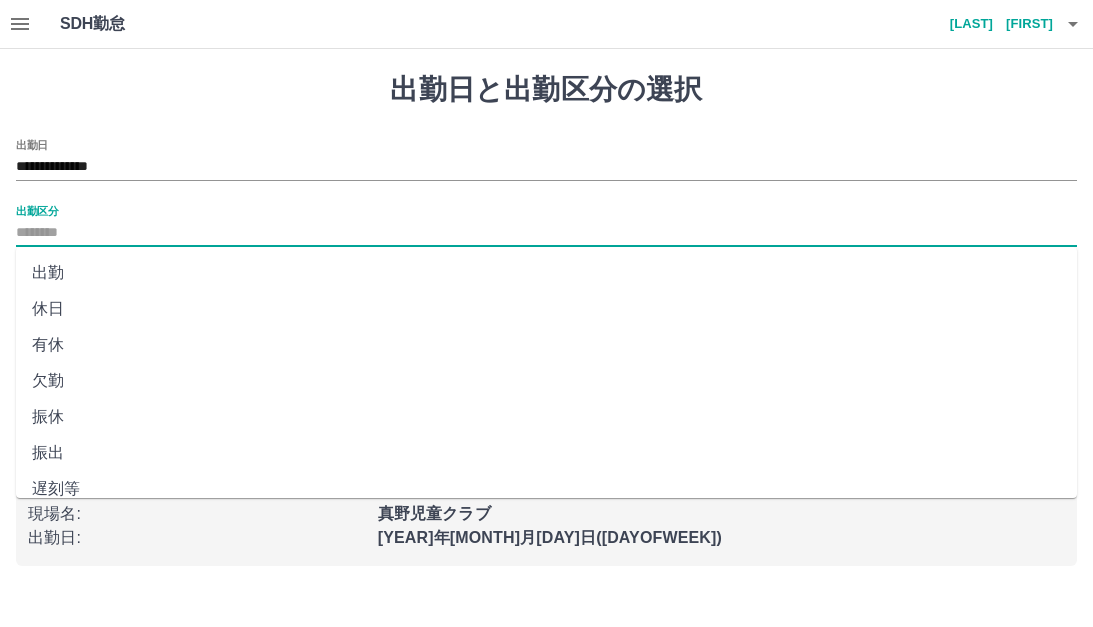 click on "出勤" at bounding box center [546, 273] 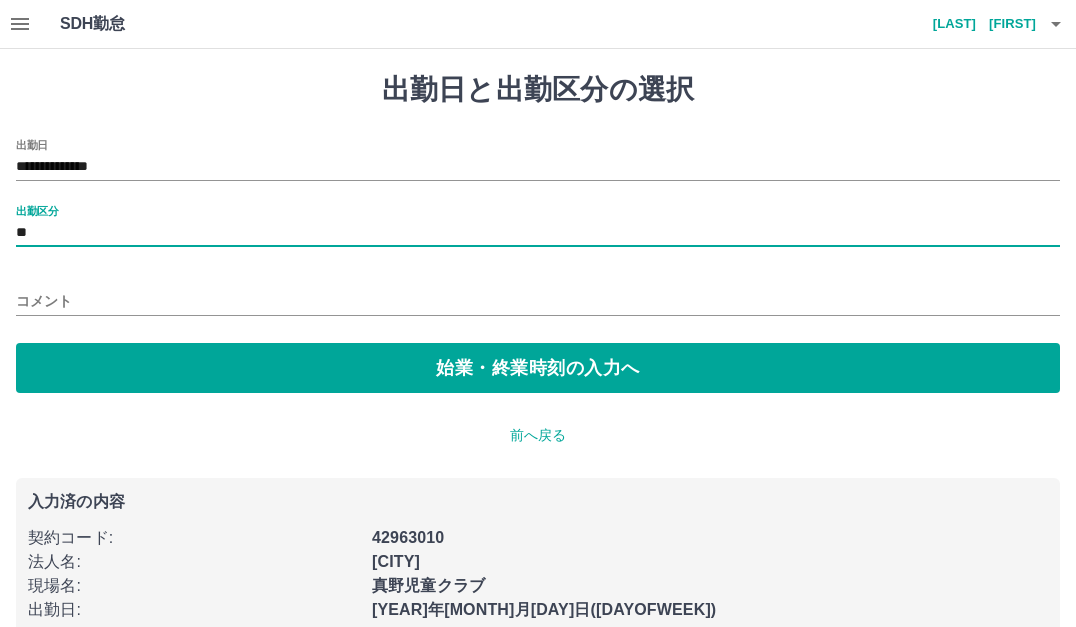 click on "コメント" at bounding box center (538, 301) 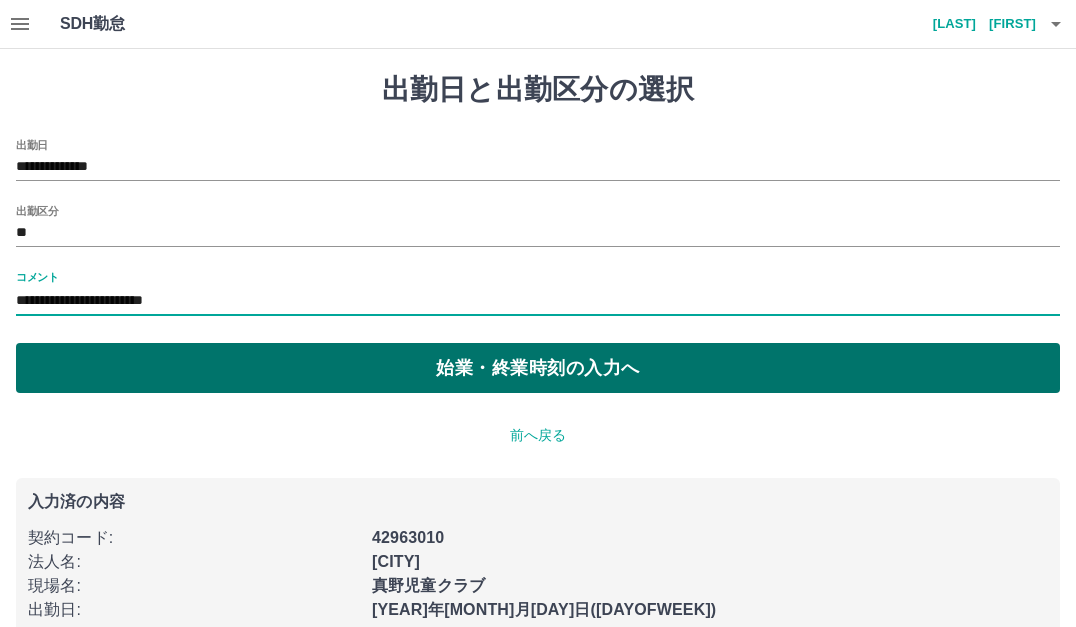type on "**********" 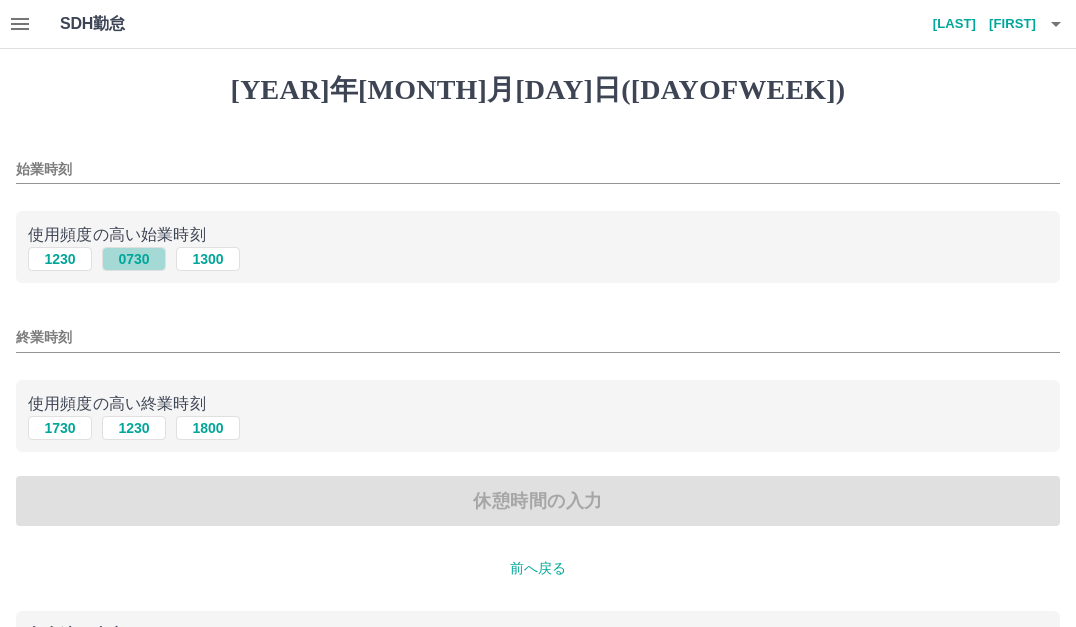 click on "0730" at bounding box center (134, 259) 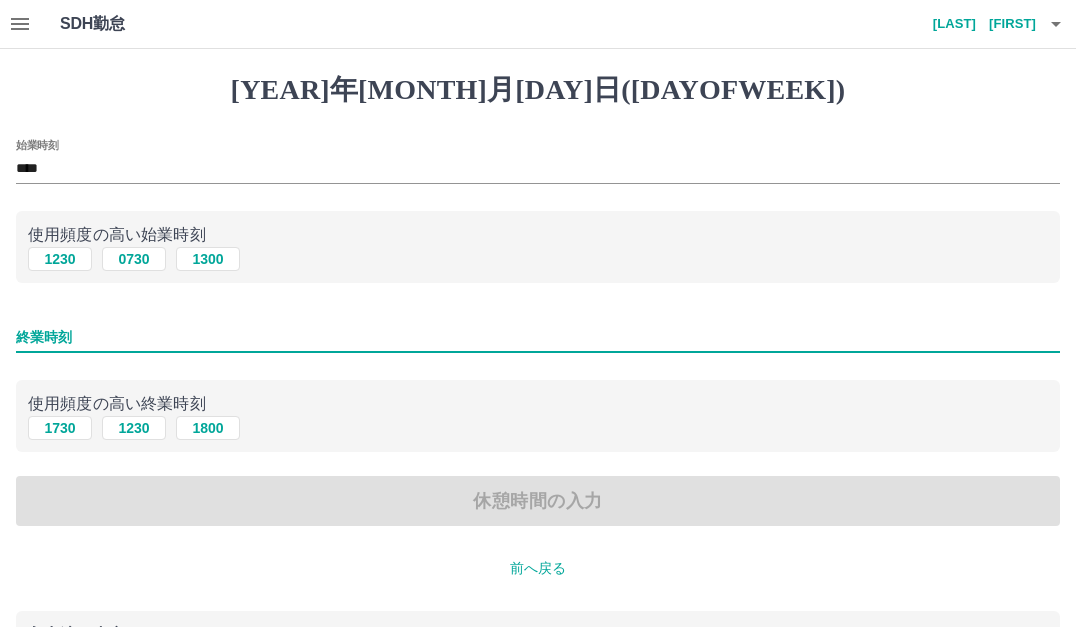 click on "終業時刻" at bounding box center (538, 337) 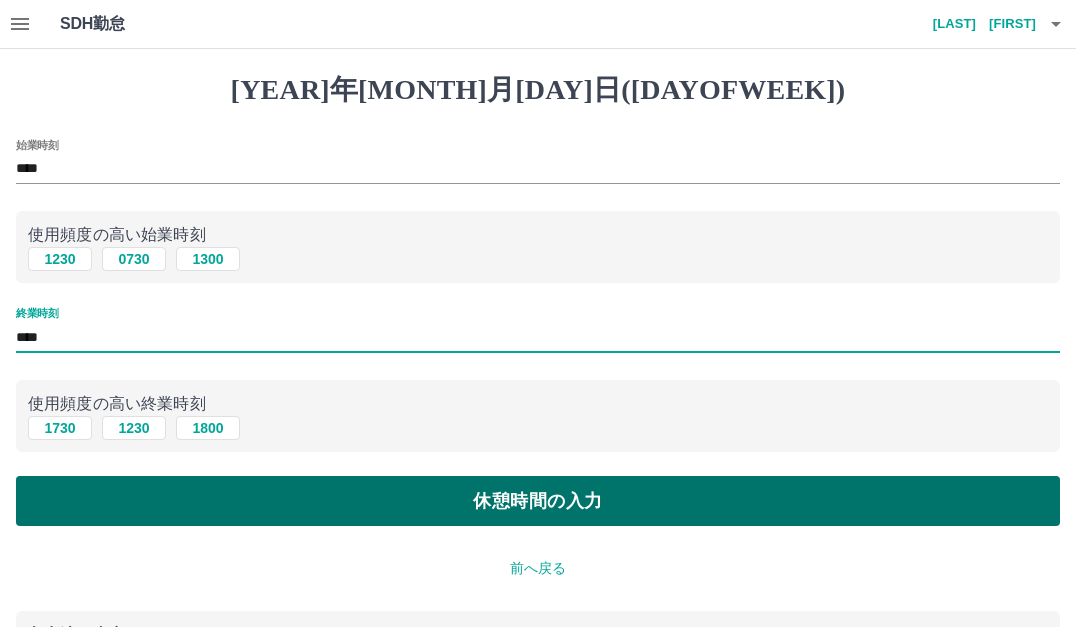 type on "****" 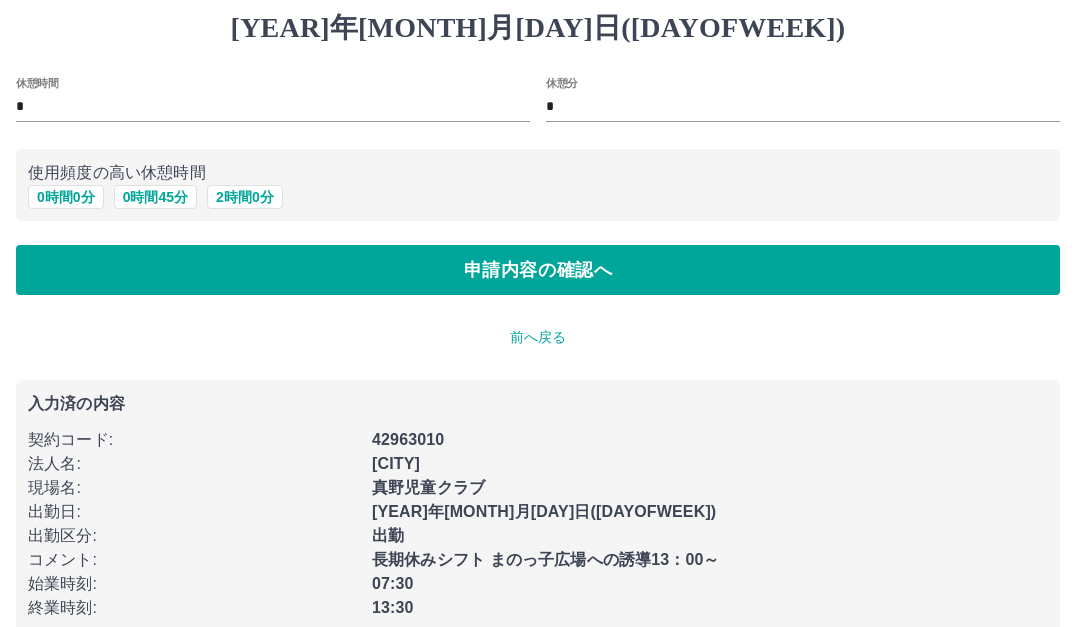 scroll, scrollTop: 96, scrollLeft: 0, axis: vertical 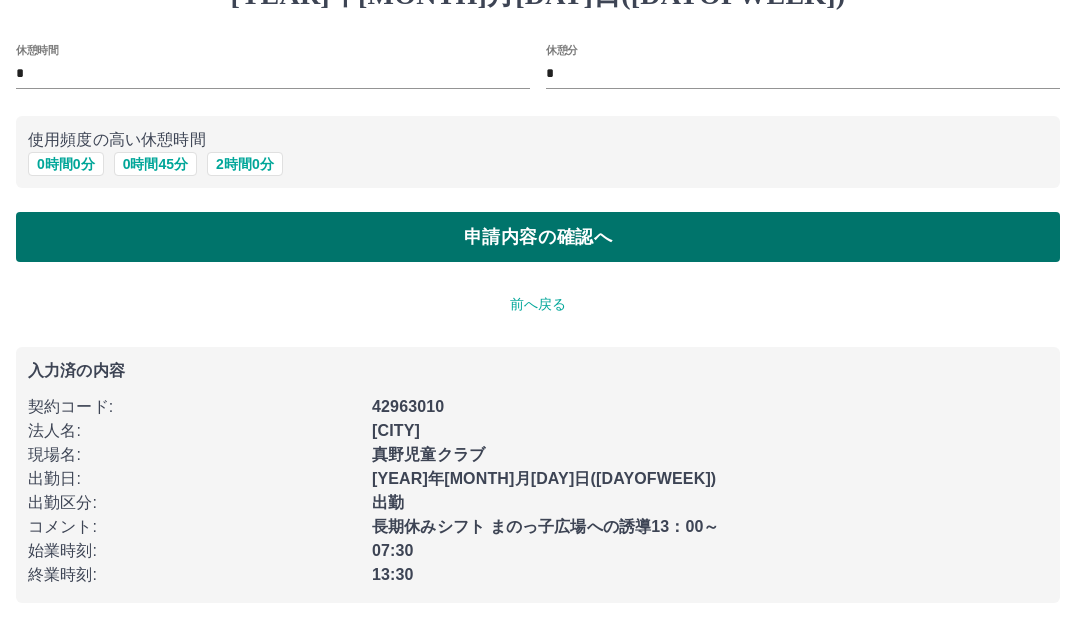 click on "申請内容の確認へ" at bounding box center [538, 237] 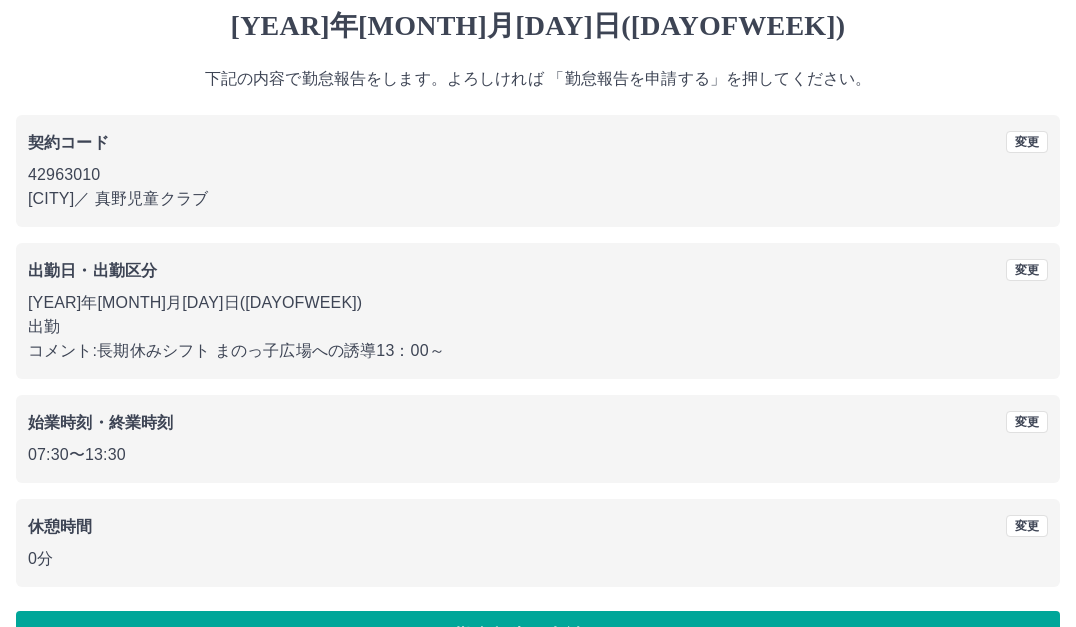 scroll, scrollTop: 122, scrollLeft: 0, axis: vertical 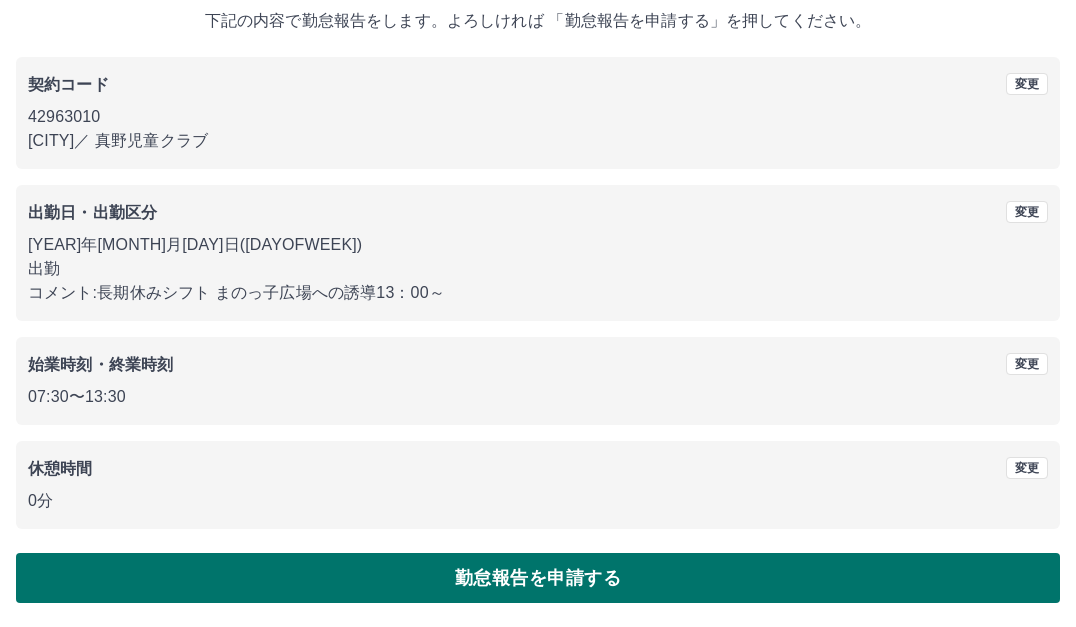 click on "勤怠報告を申請する" at bounding box center [538, 578] 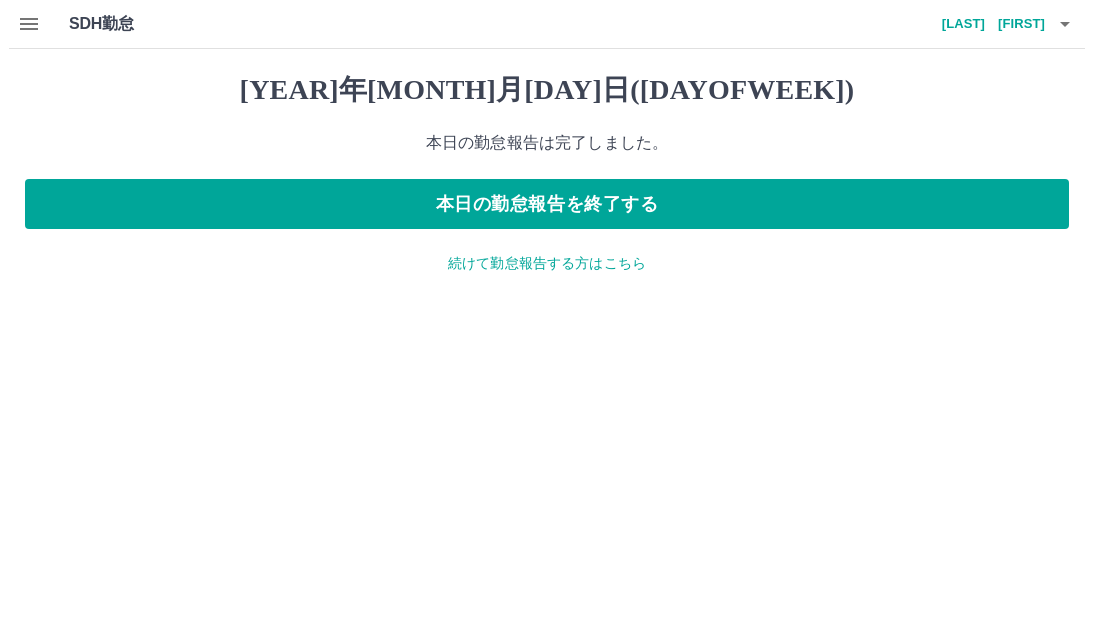 scroll, scrollTop: 0, scrollLeft: 0, axis: both 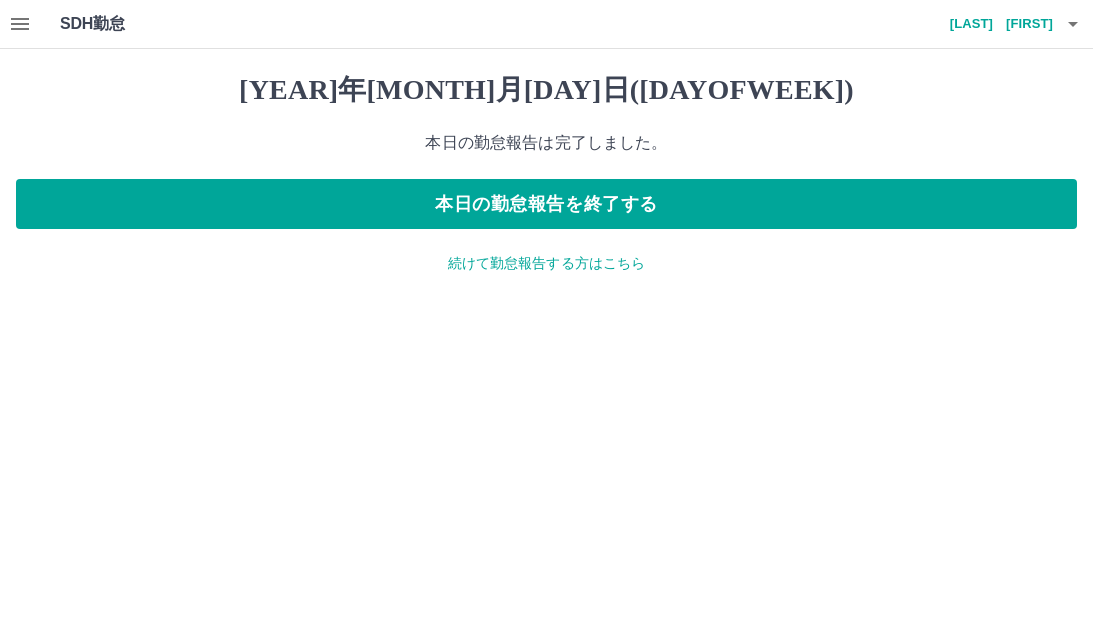click on "山郷　美由紀" at bounding box center (993, 24) 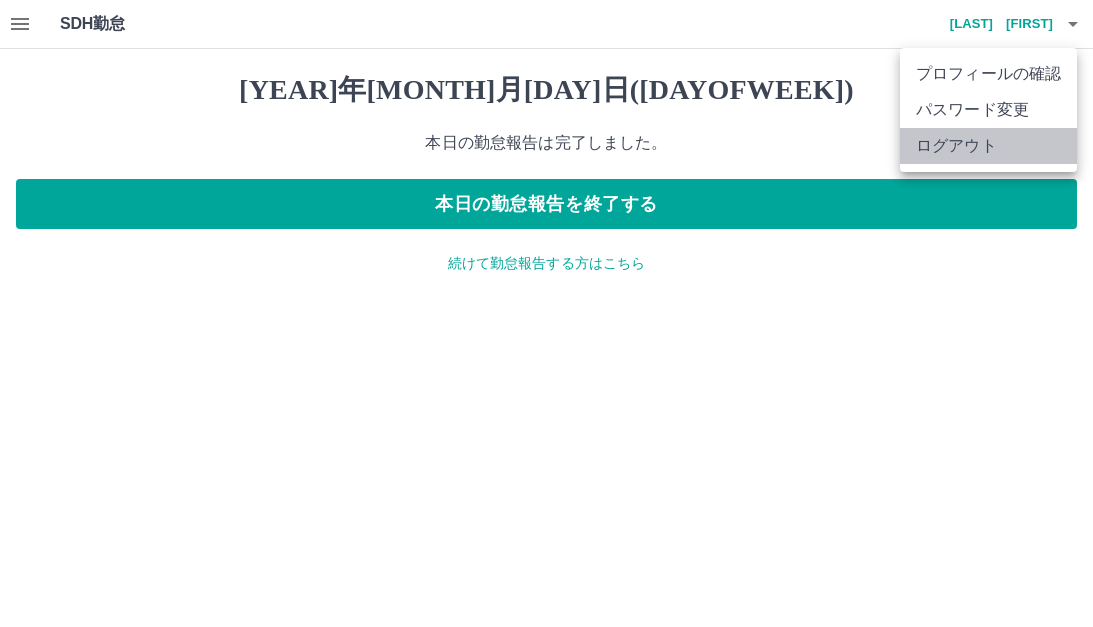 click on "ログアウト" at bounding box center (988, 146) 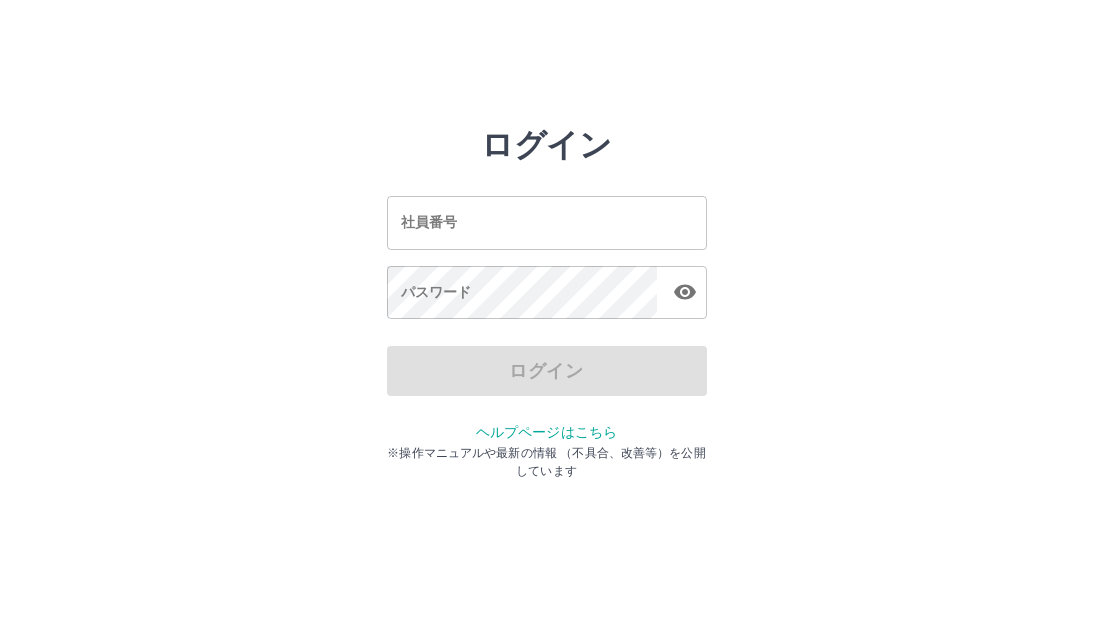 scroll, scrollTop: 0, scrollLeft: 0, axis: both 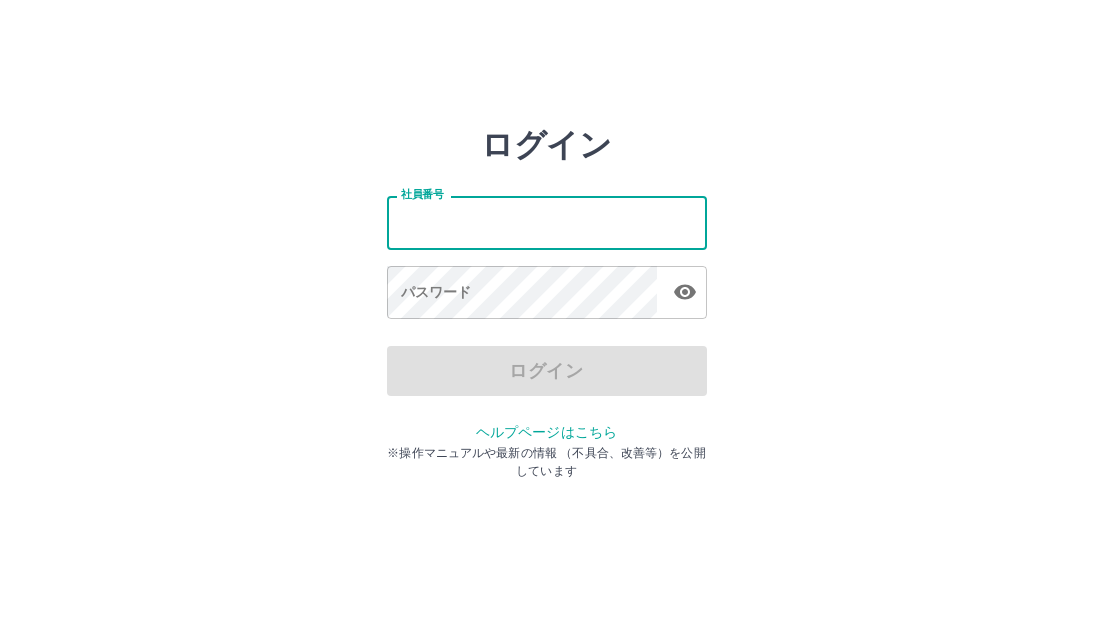 click on "社員番号" at bounding box center [547, 222] 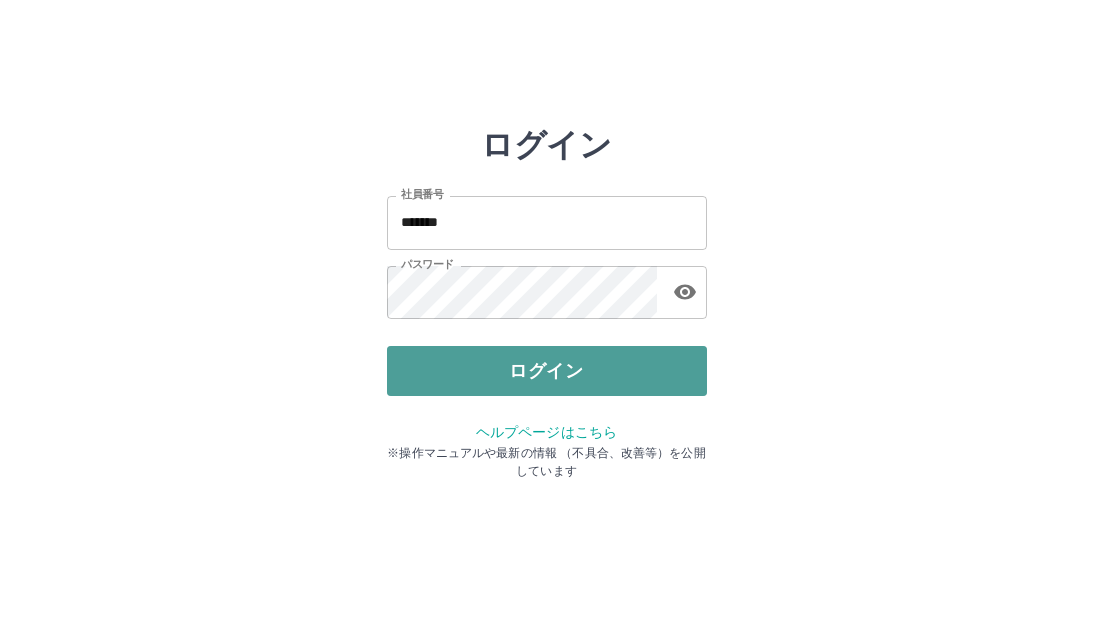 click on "ログイン" at bounding box center (547, 371) 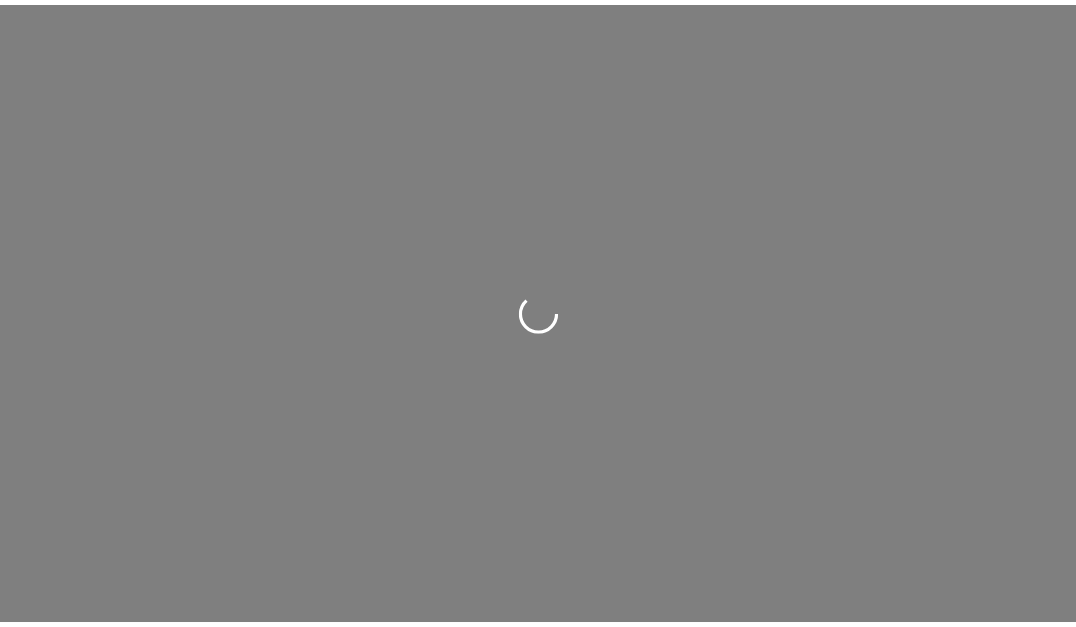 scroll, scrollTop: 0, scrollLeft: 0, axis: both 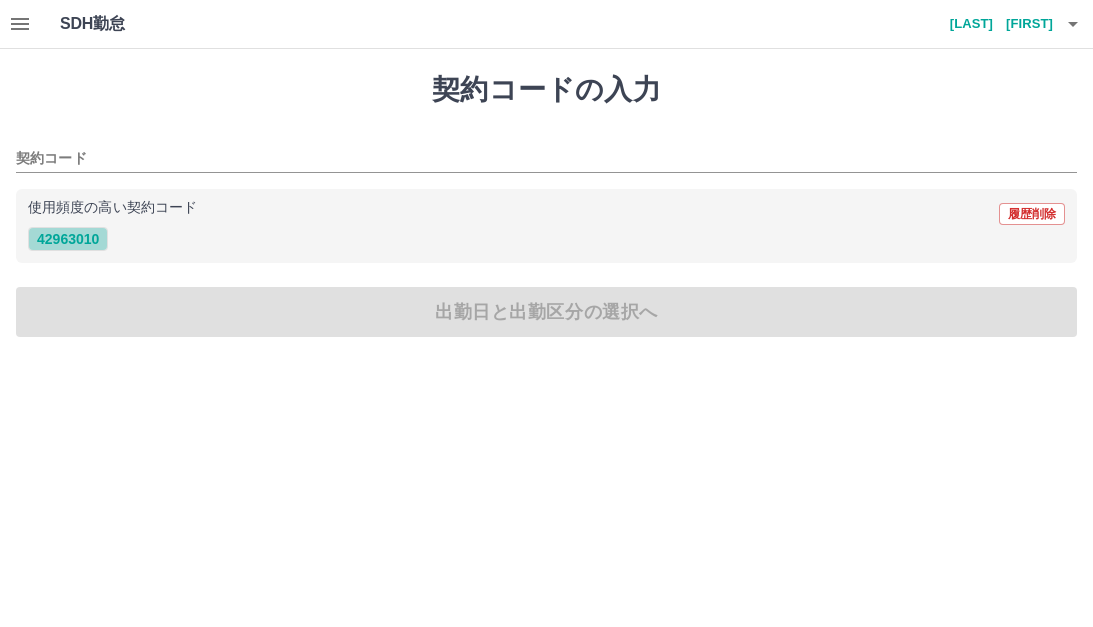 click on "42963010" at bounding box center [68, 239] 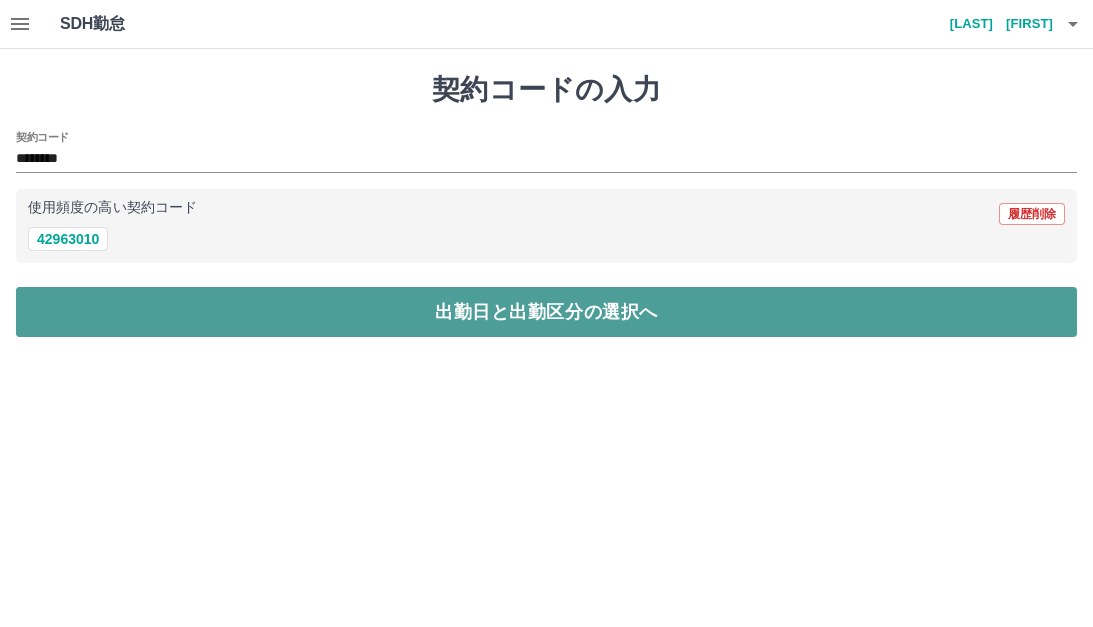 click on "出勤日と出勤区分の選択へ" at bounding box center [546, 312] 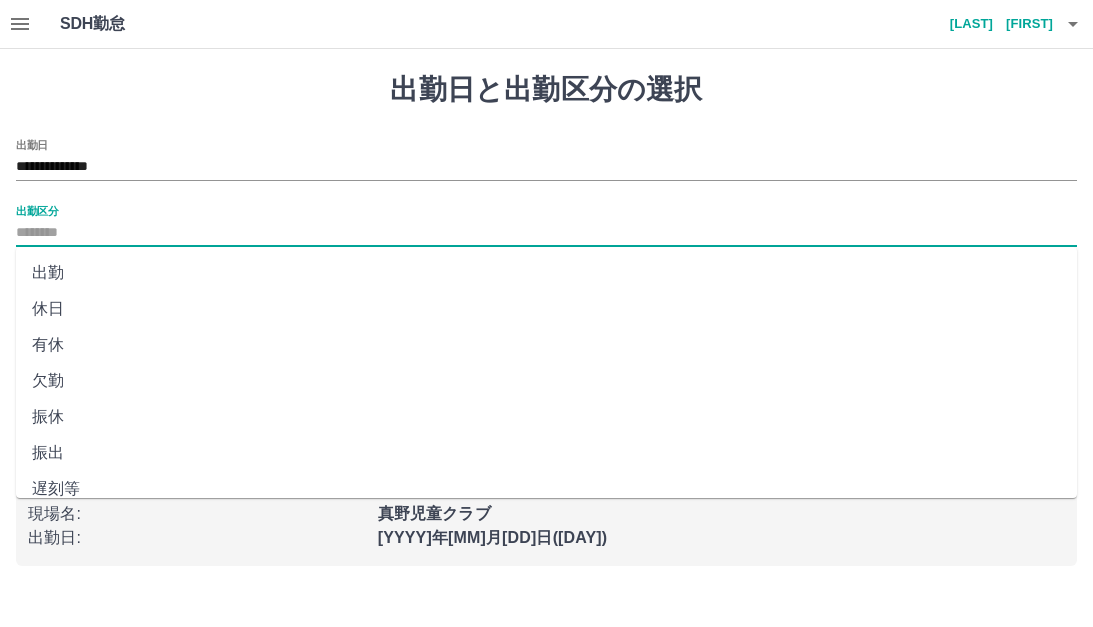 click on "出勤区分" at bounding box center (546, 233) 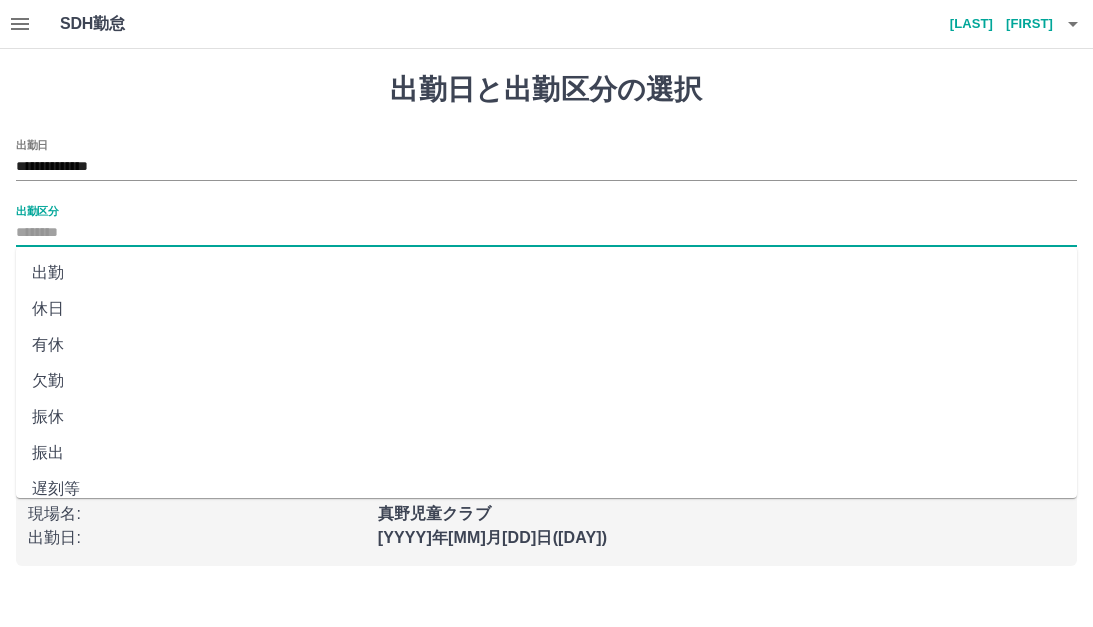click on "出勤" at bounding box center (546, 273) 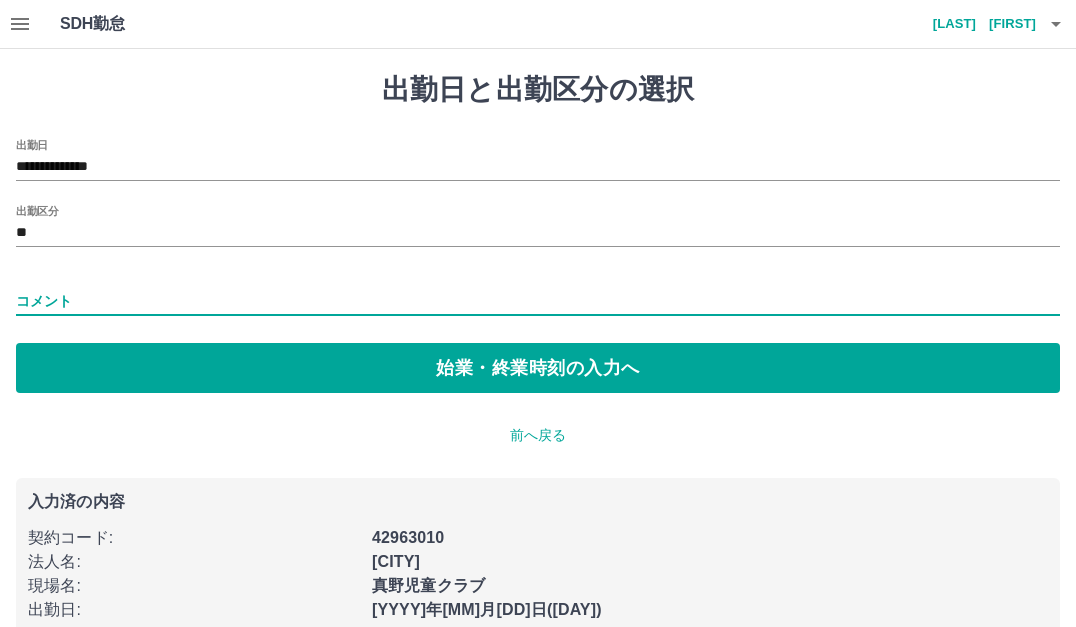 click on "コメント" at bounding box center [538, 301] 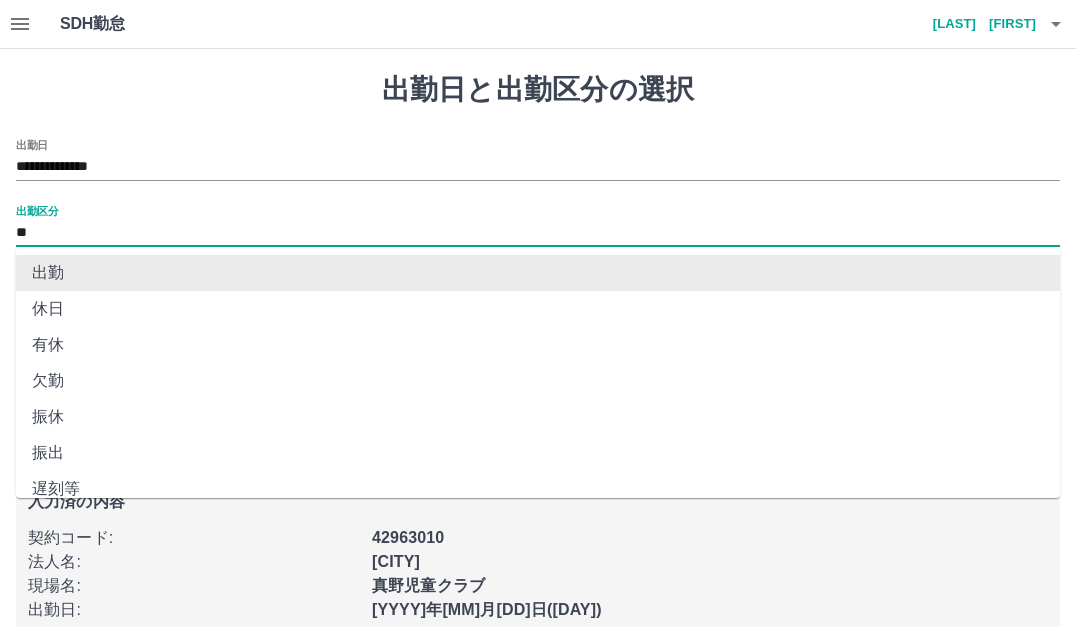 click on "**" at bounding box center [538, 233] 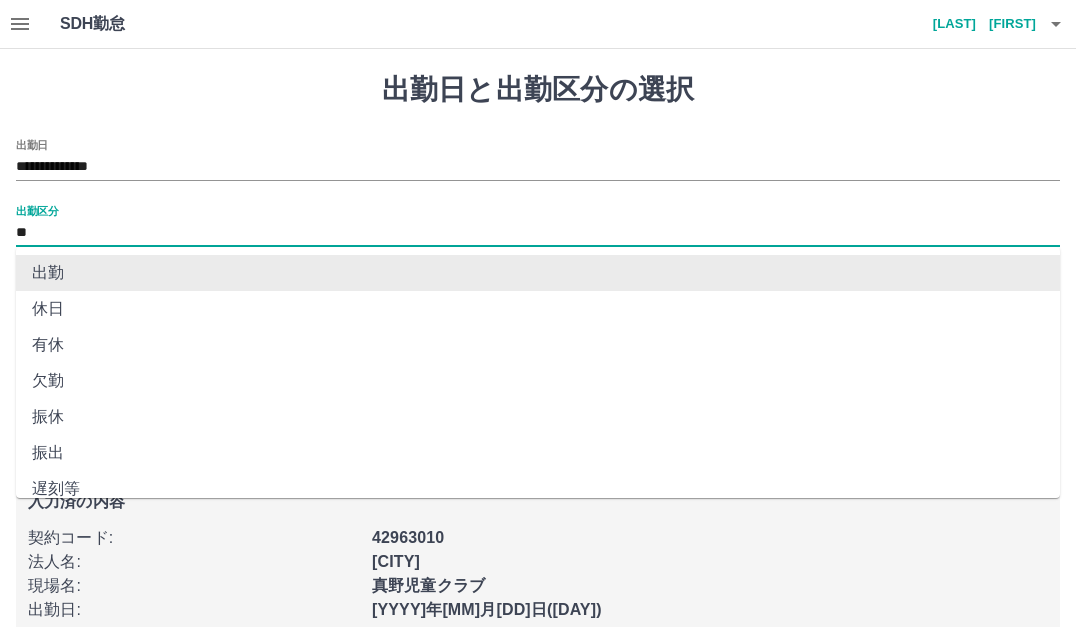 click on "出勤" at bounding box center (538, 273) 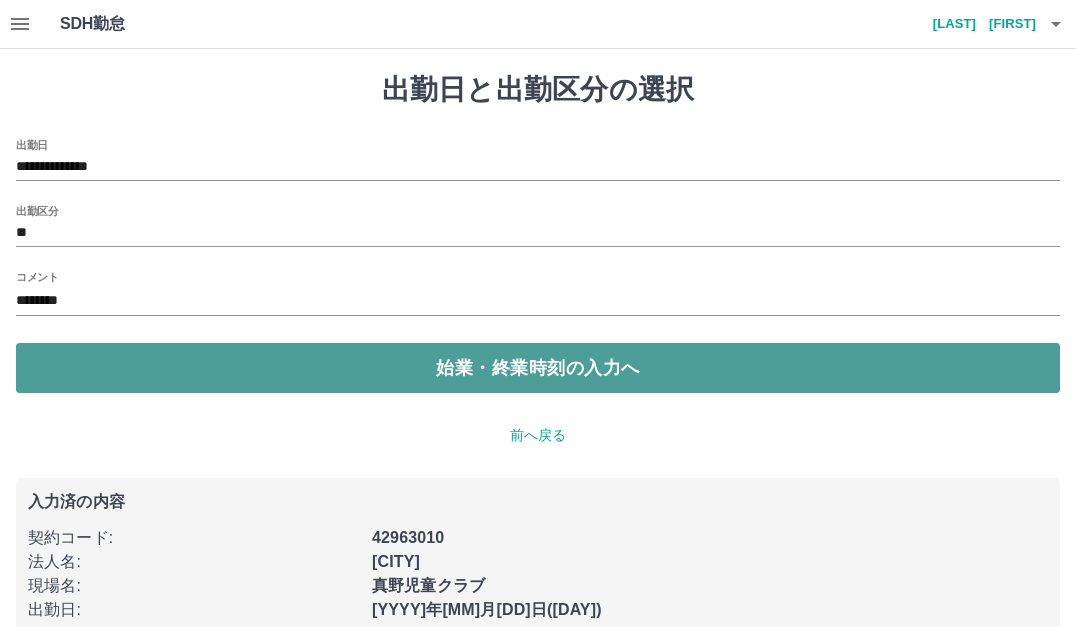 click on "始業・終業時刻の入力へ" at bounding box center (538, 368) 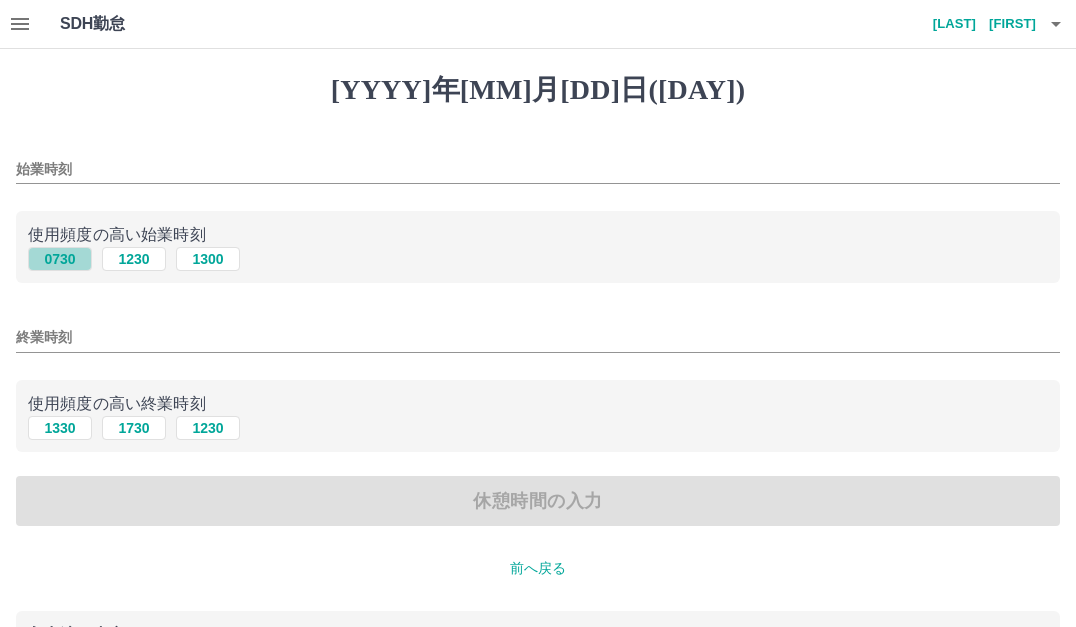 click on "0730" at bounding box center (60, 259) 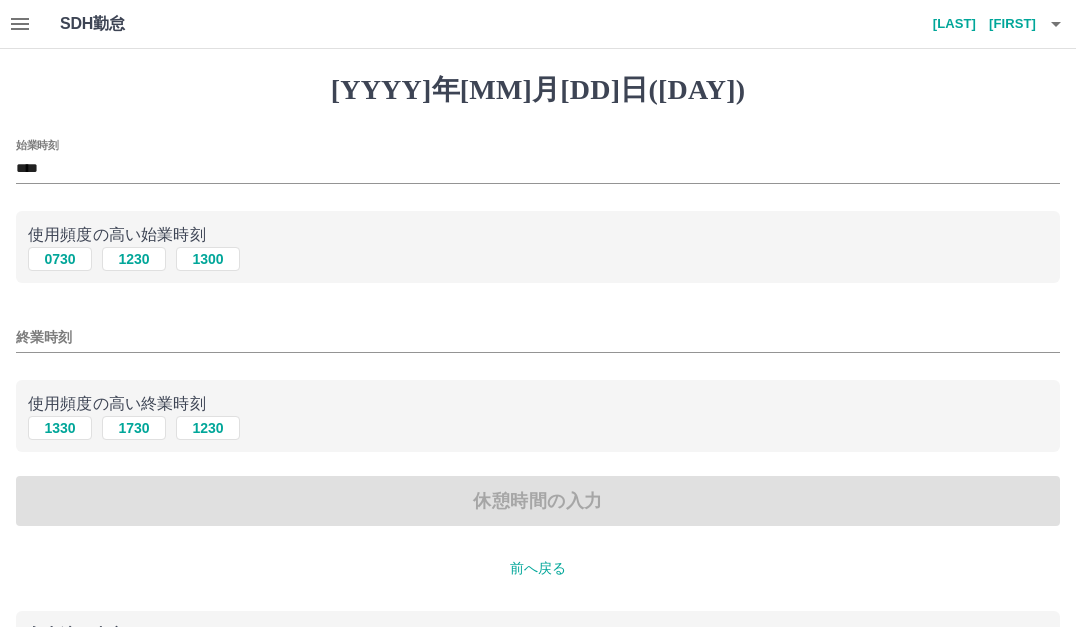click on "使用頻度の高い終業時刻" at bounding box center (538, 404) 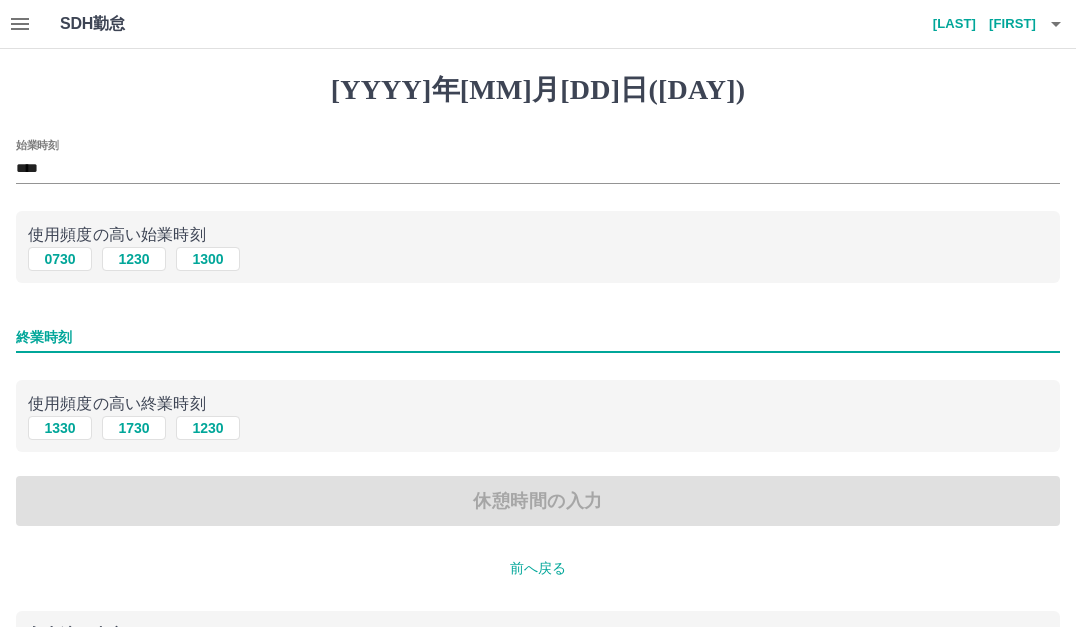click on "終業時刻" at bounding box center (538, 337) 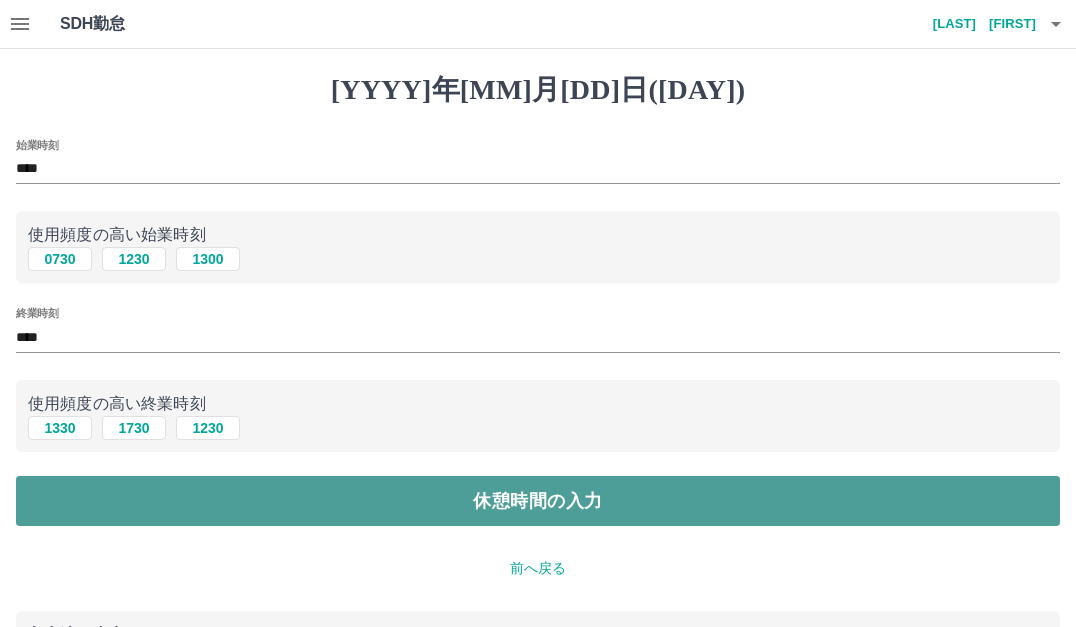 click on "休憩時間の入力" at bounding box center (538, 501) 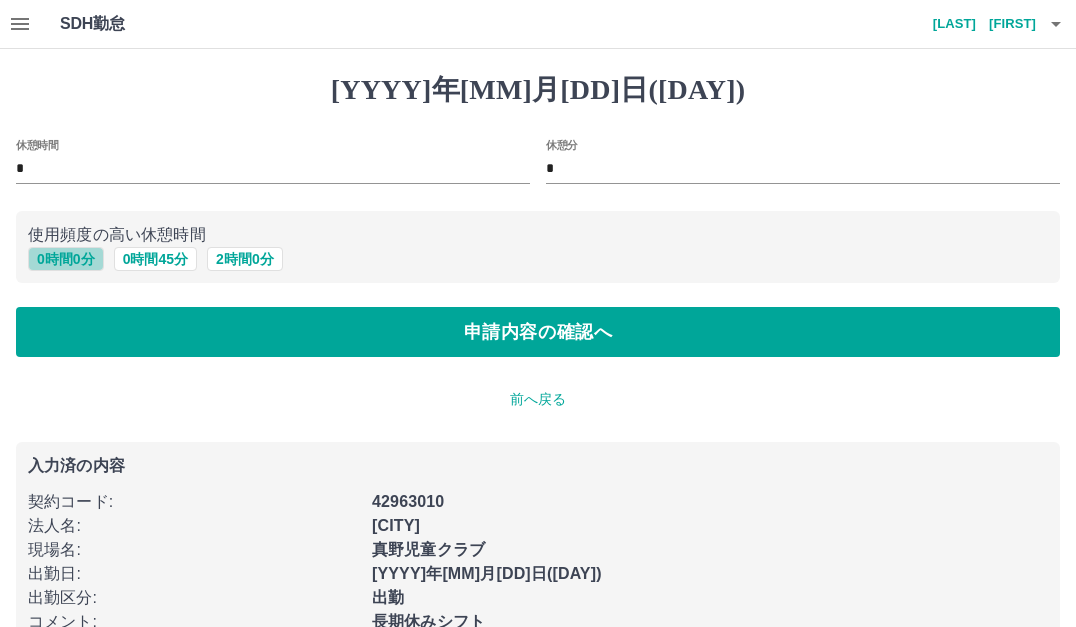 click on "0 時間 0 分" at bounding box center [66, 259] 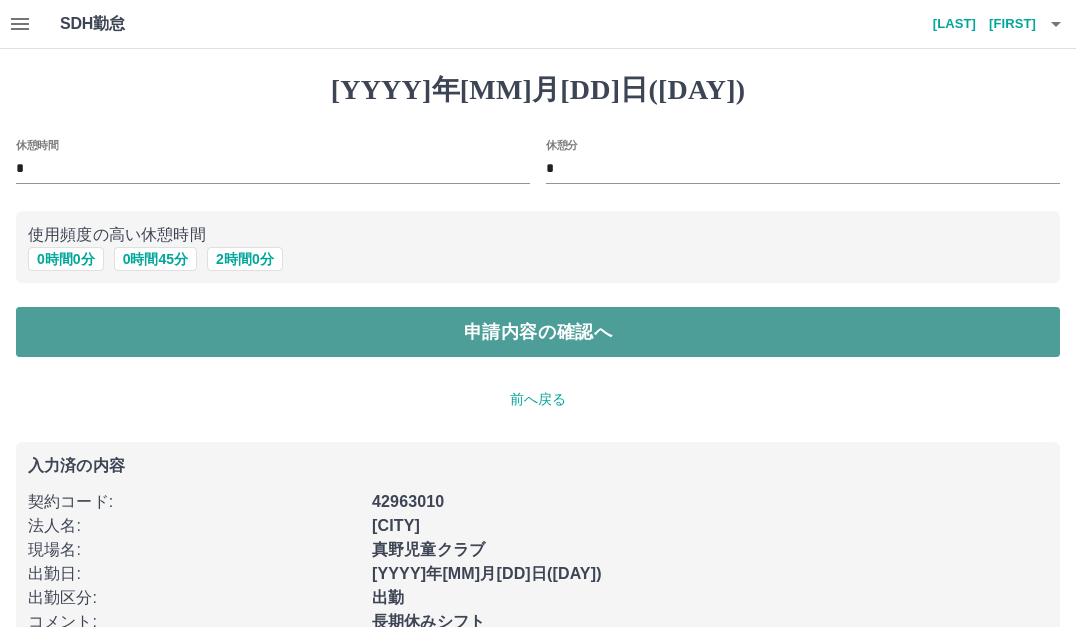 click on "申請内容の確認へ" at bounding box center (538, 332) 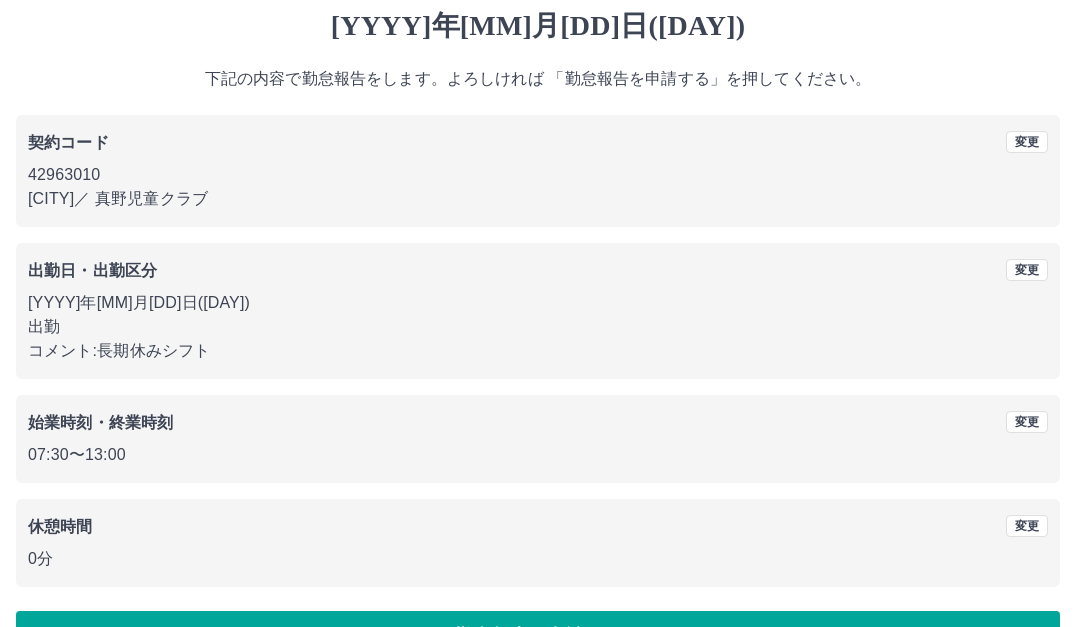 scroll, scrollTop: 122, scrollLeft: 0, axis: vertical 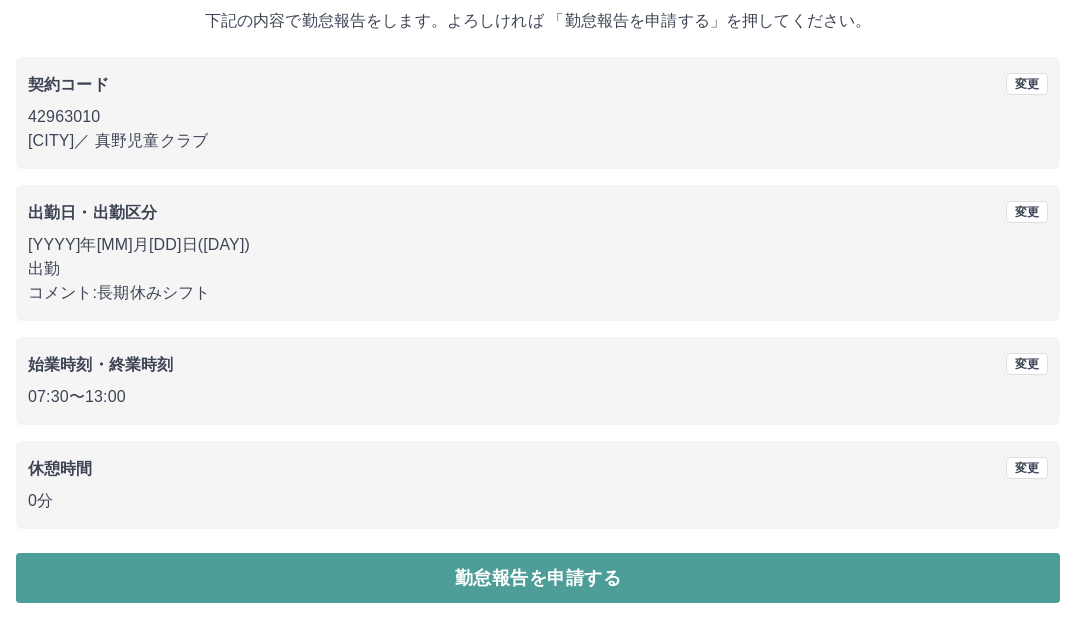 click on "勤怠報告を申請する" at bounding box center (538, 578) 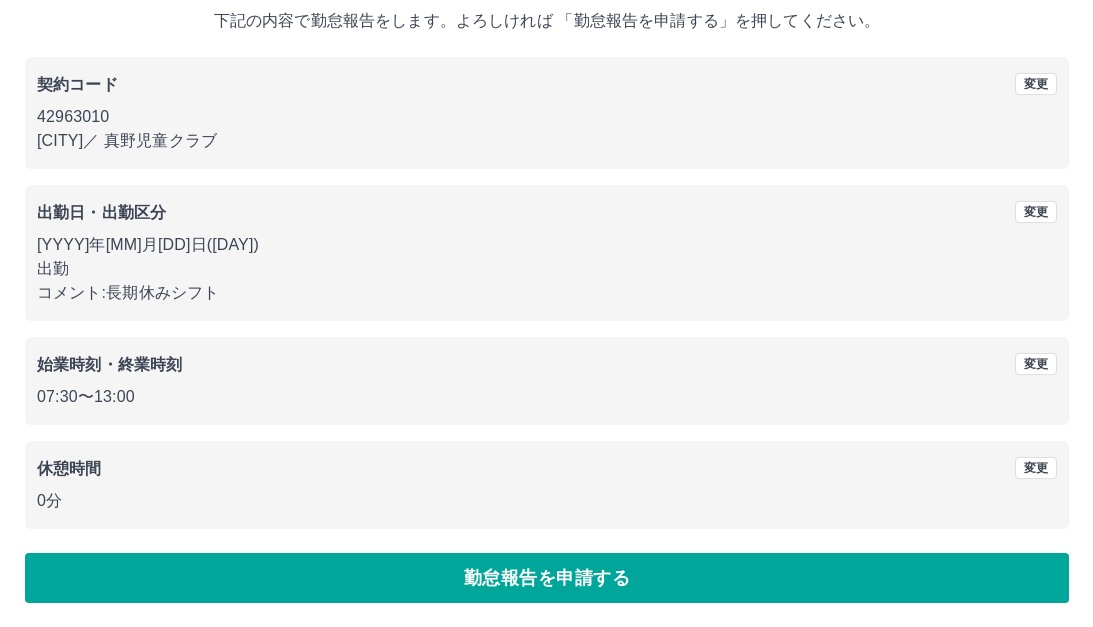 scroll, scrollTop: 0, scrollLeft: 0, axis: both 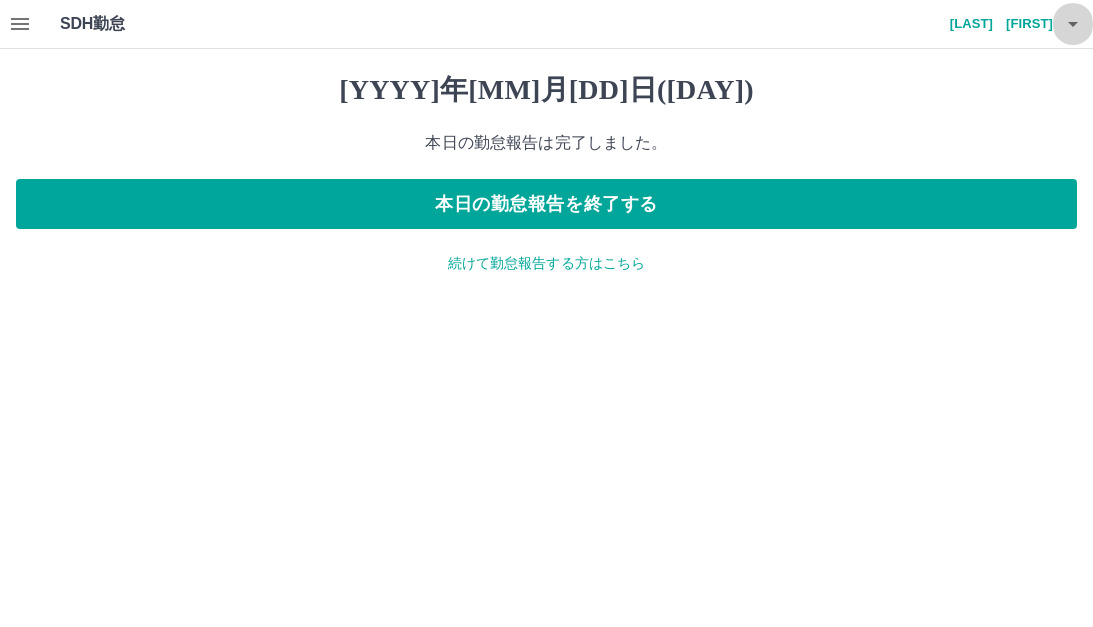 click 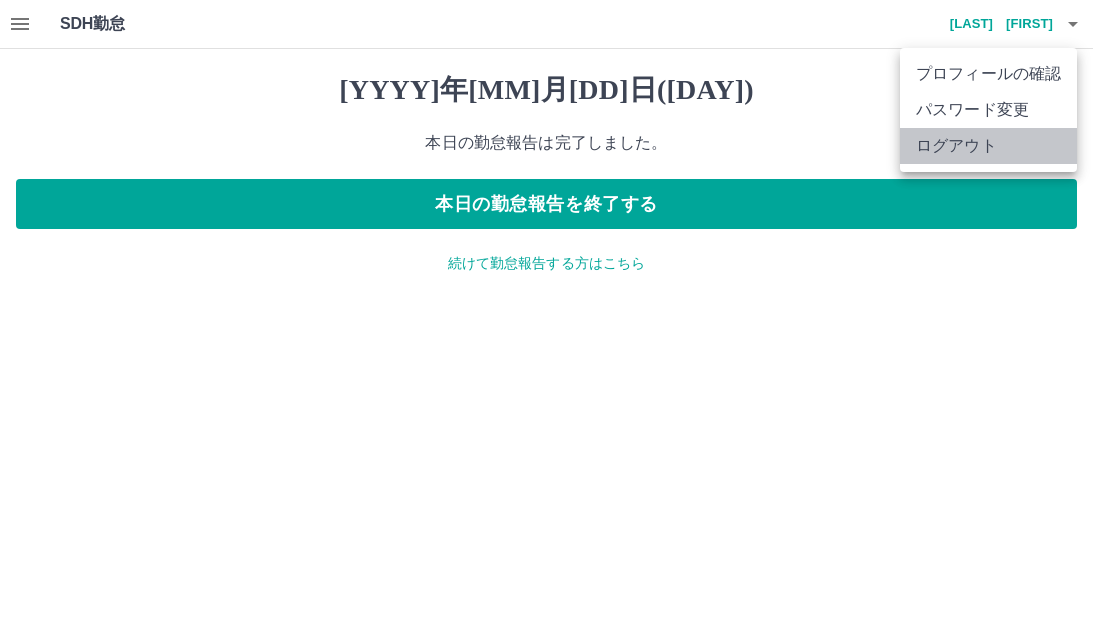 click on "ログアウト" at bounding box center (988, 146) 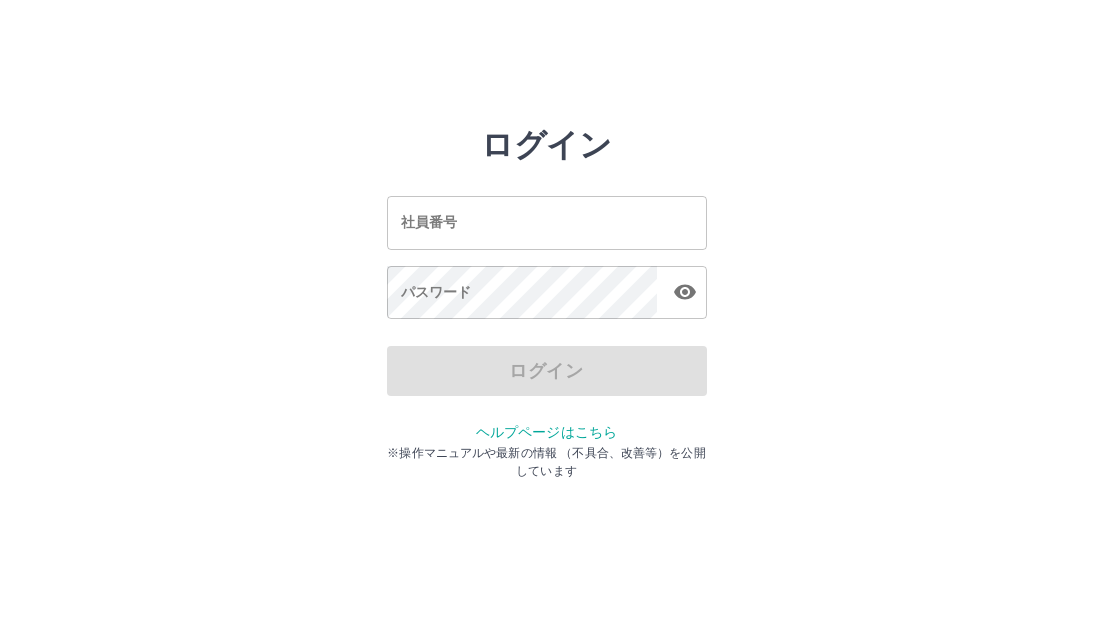 scroll, scrollTop: 0, scrollLeft: 0, axis: both 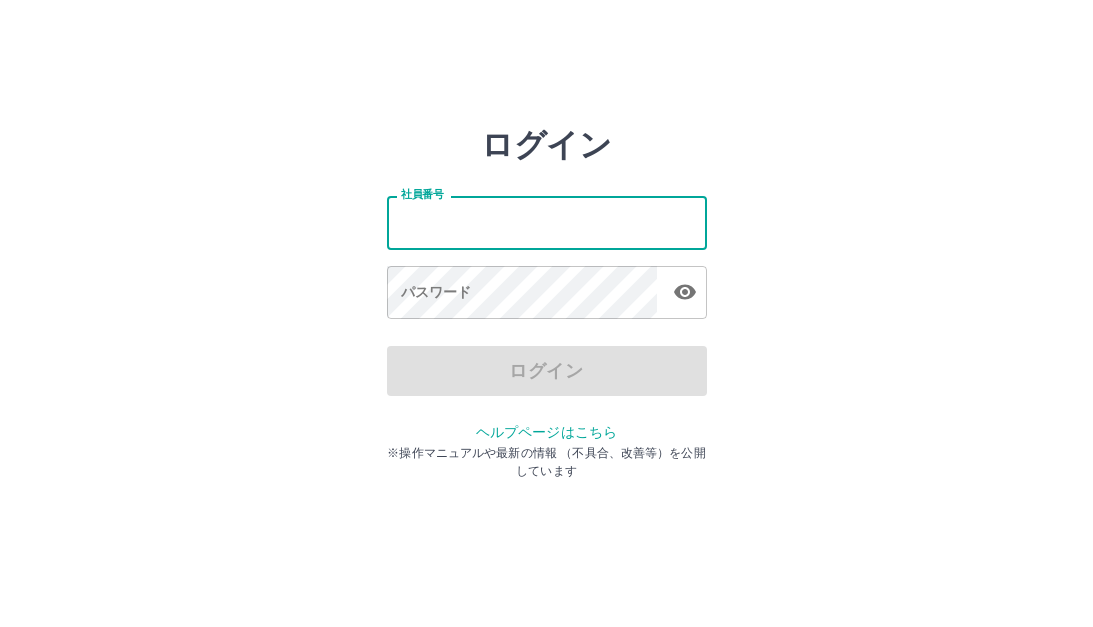 click on "社員番号" at bounding box center (547, 222) 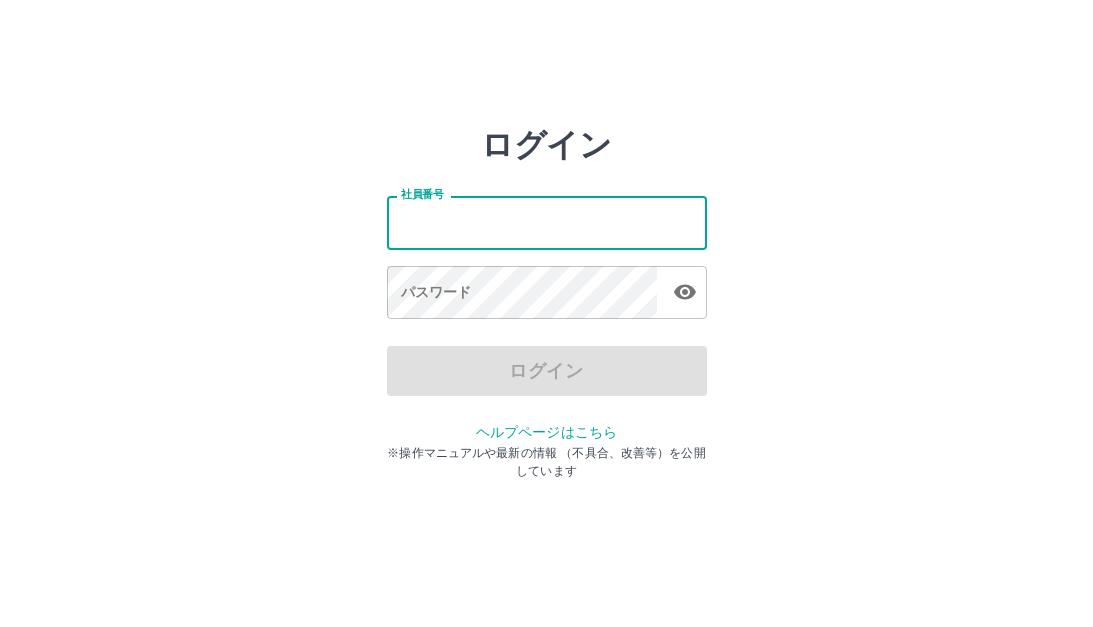 type on "*******" 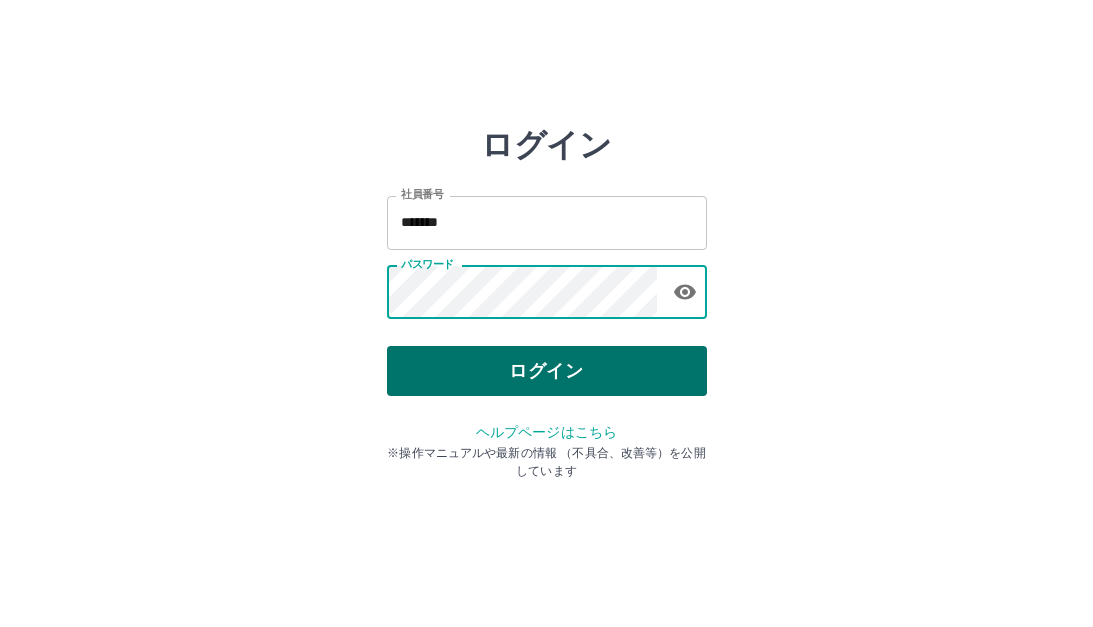 click on "ログイン" at bounding box center [547, 371] 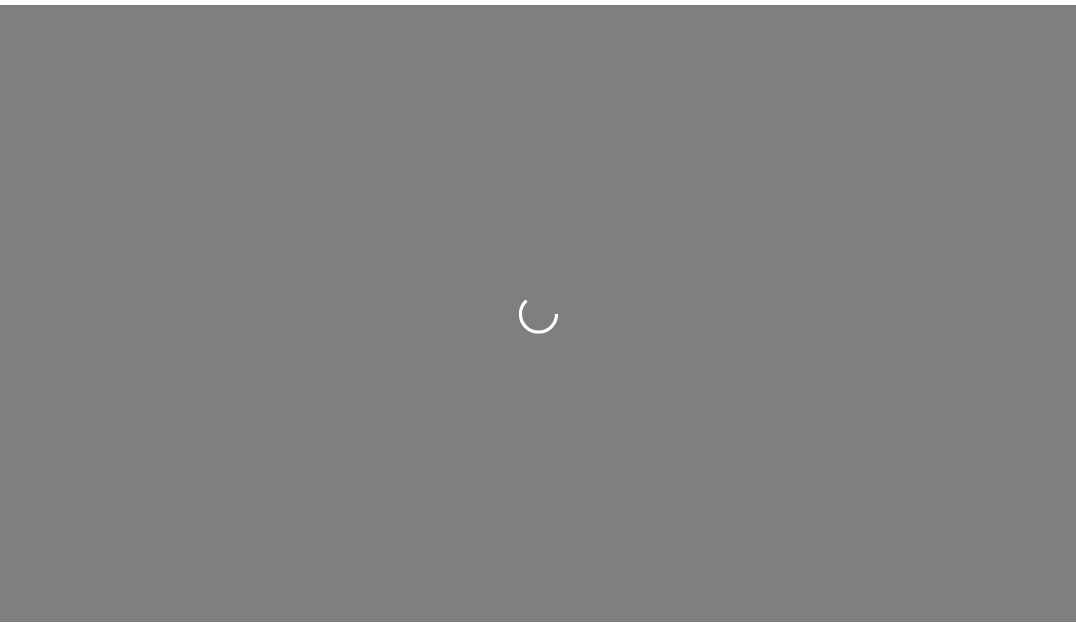 scroll, scrollTop: 0, scrollLeft: 0, axis: both 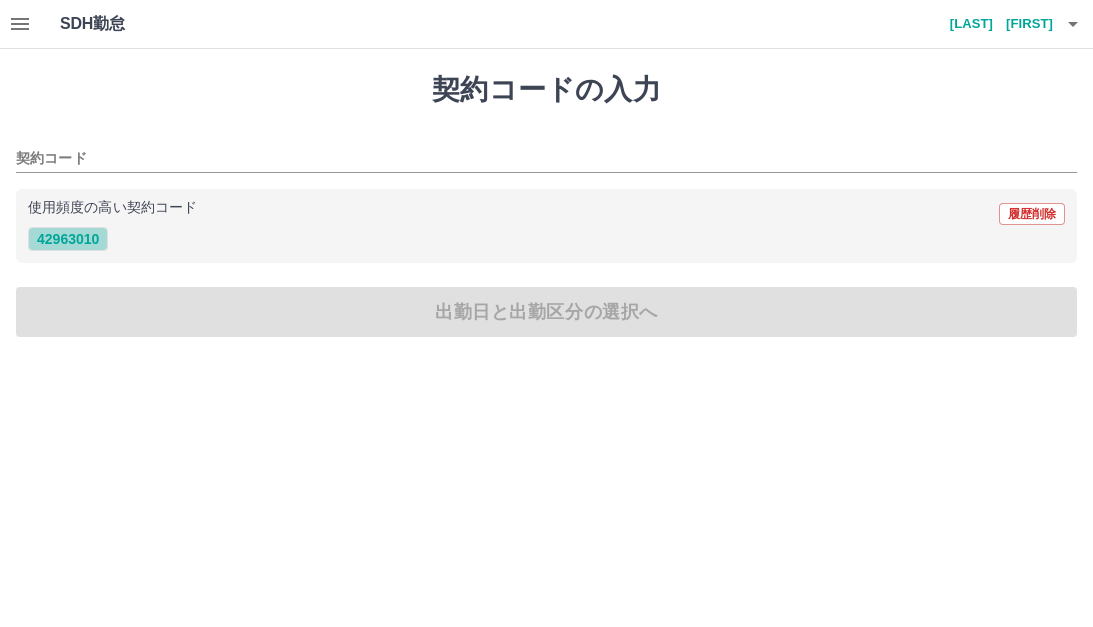 click on "42963010" at bounding box center [68, 239] 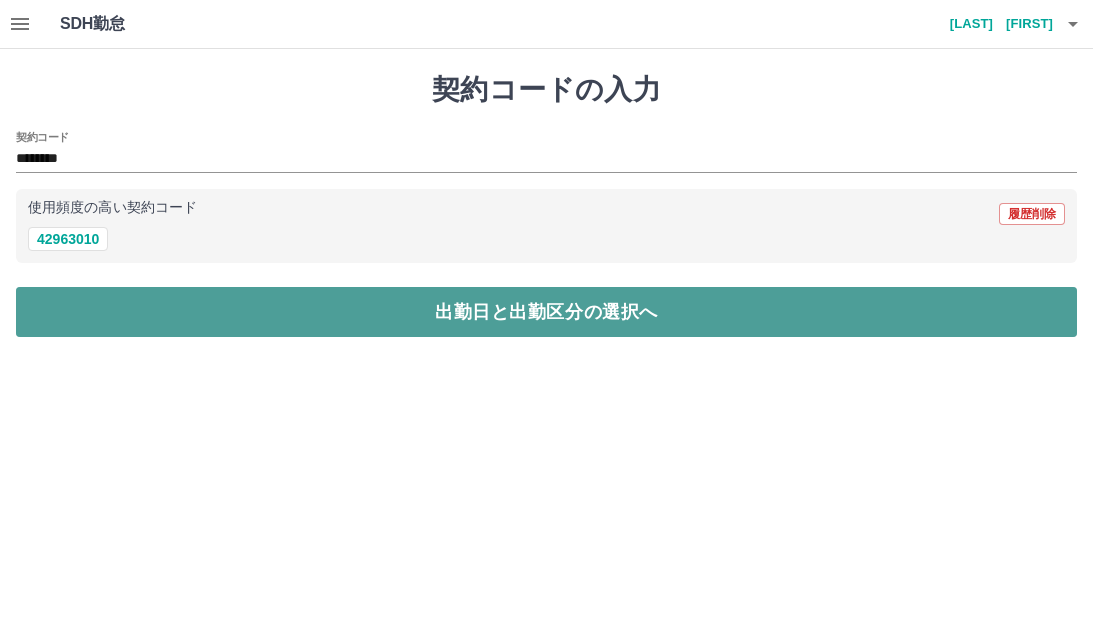 drag, startPoint x: 110, startPoint y: 305, endPoint x: 106, endPoint y: 295, distance: 10.770329 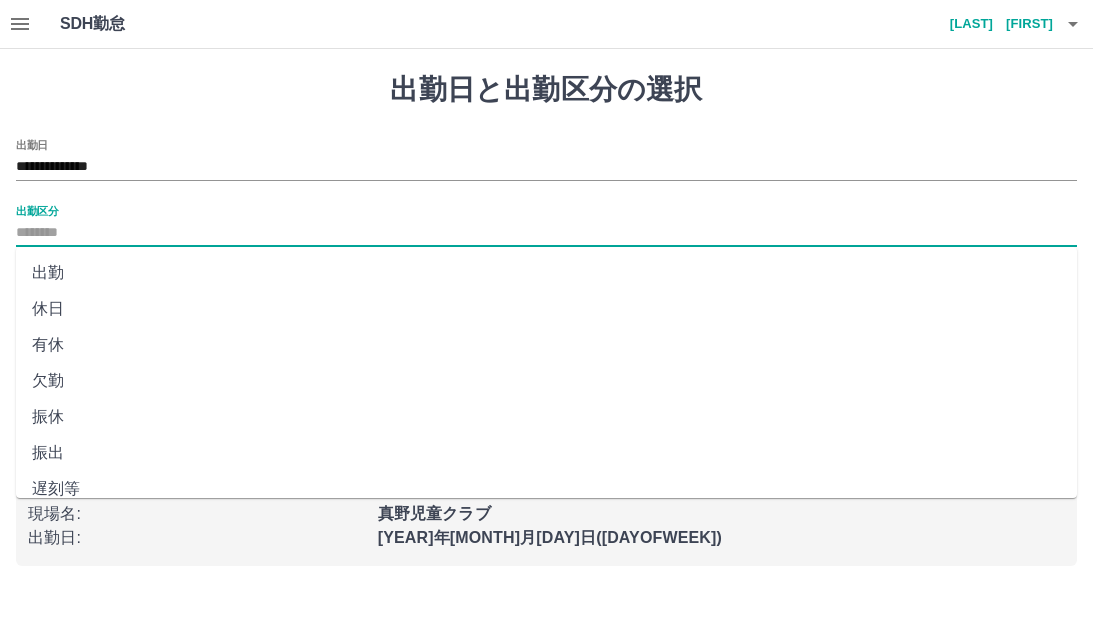 click on "出勤区分" at bounding box center (546, 233) 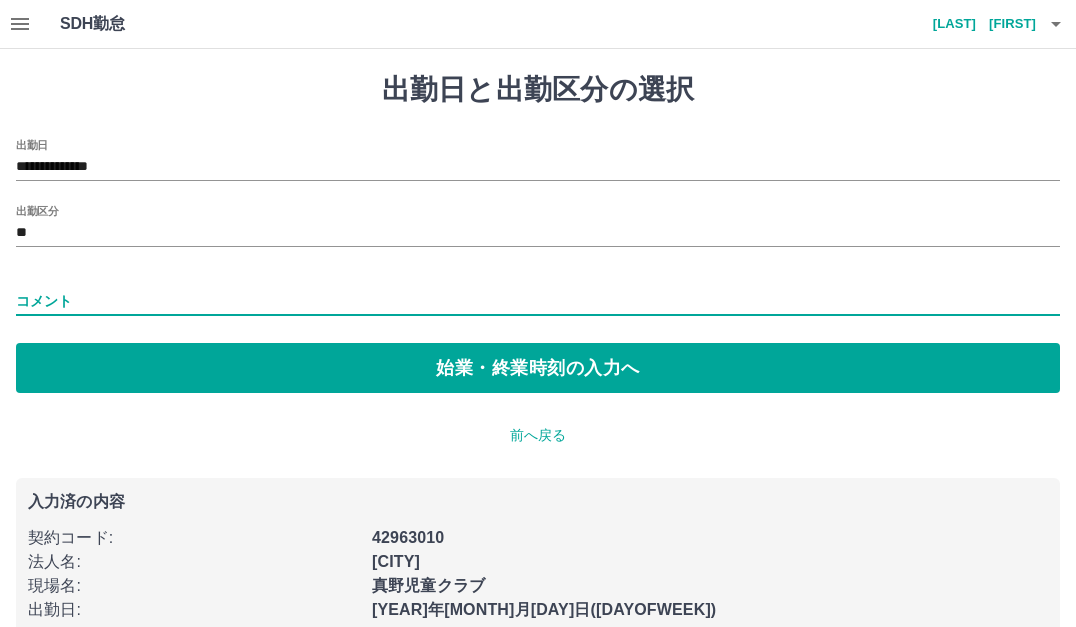 drag, startPoint x: 62, startPoint y: 297, endPoint x: 90, endPoint y: 257, distance: 48.82622 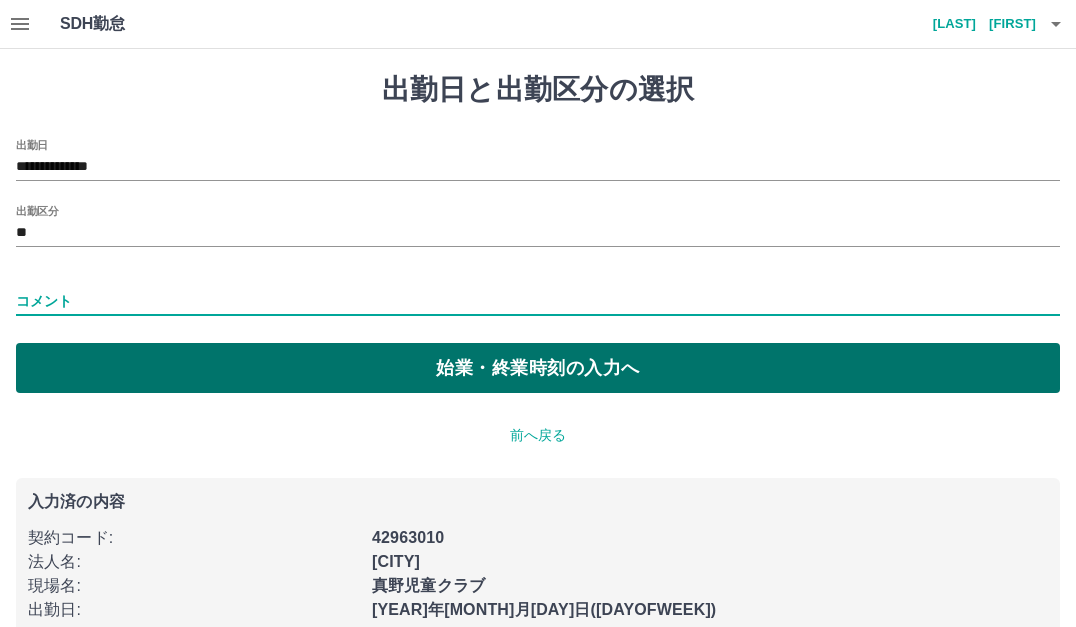 type on "*******" 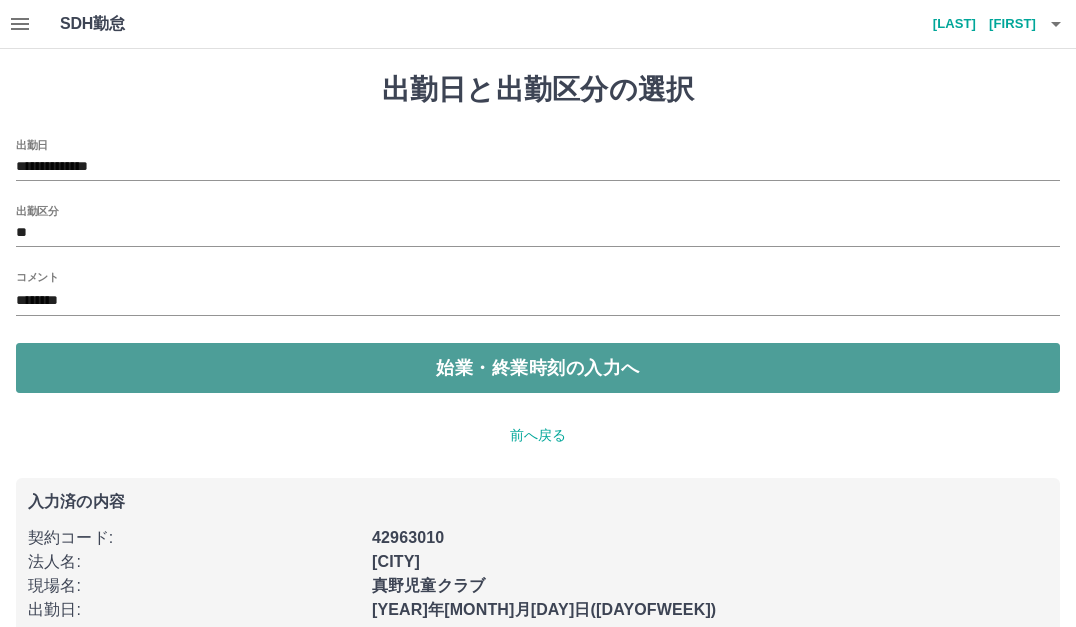 click on "始業・終業時刻の入力へ" at bounding box center (538, 368) 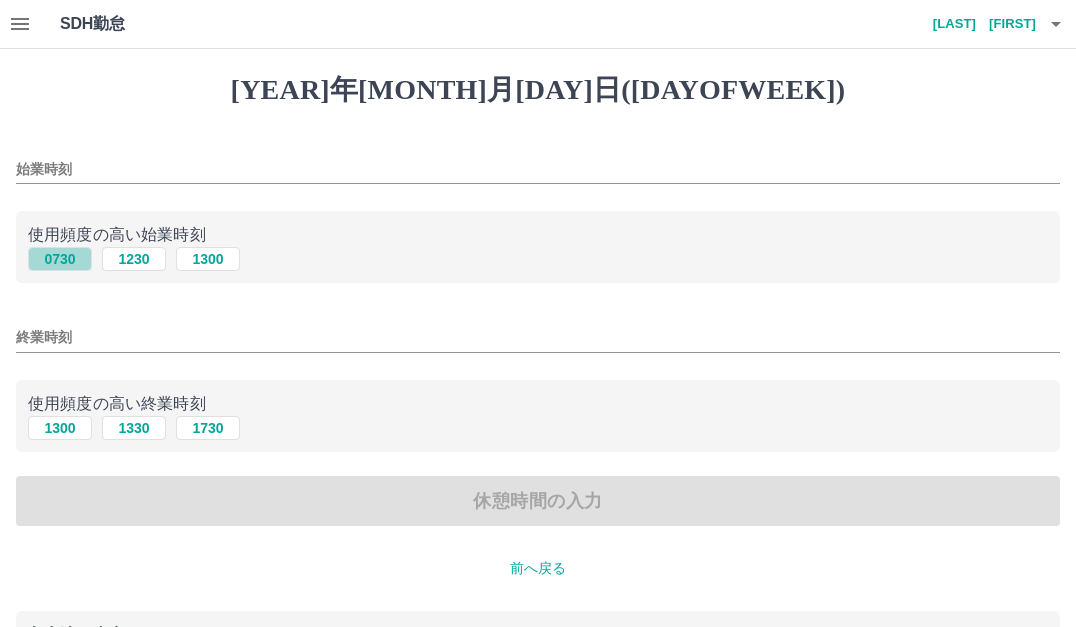 click on "0730" at bounding box center (60, 259) 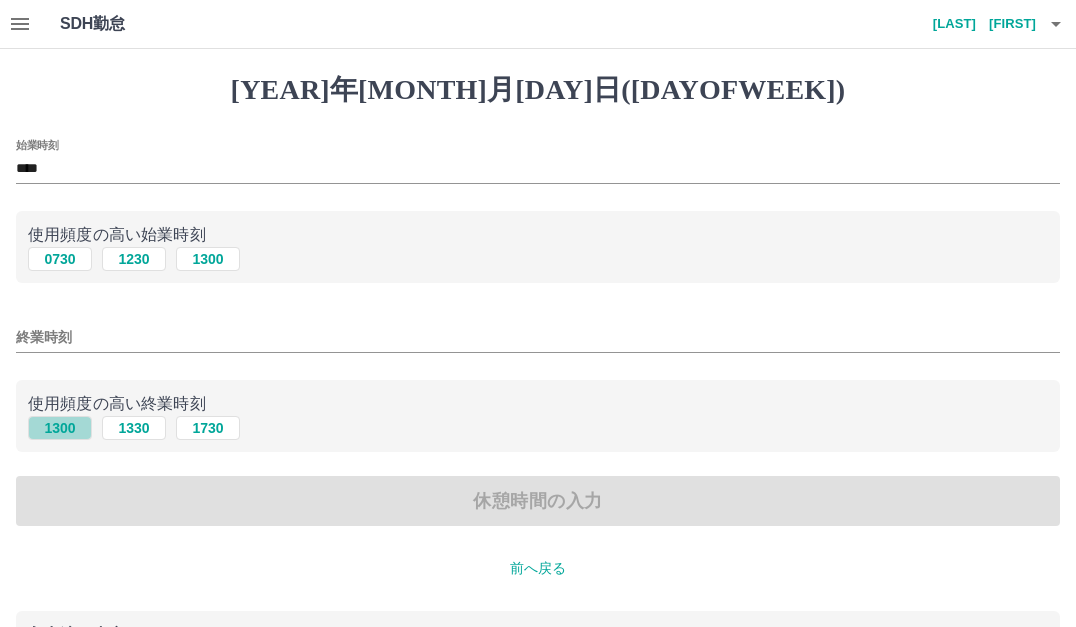 click on "1300" at bounding box center [60, 428] 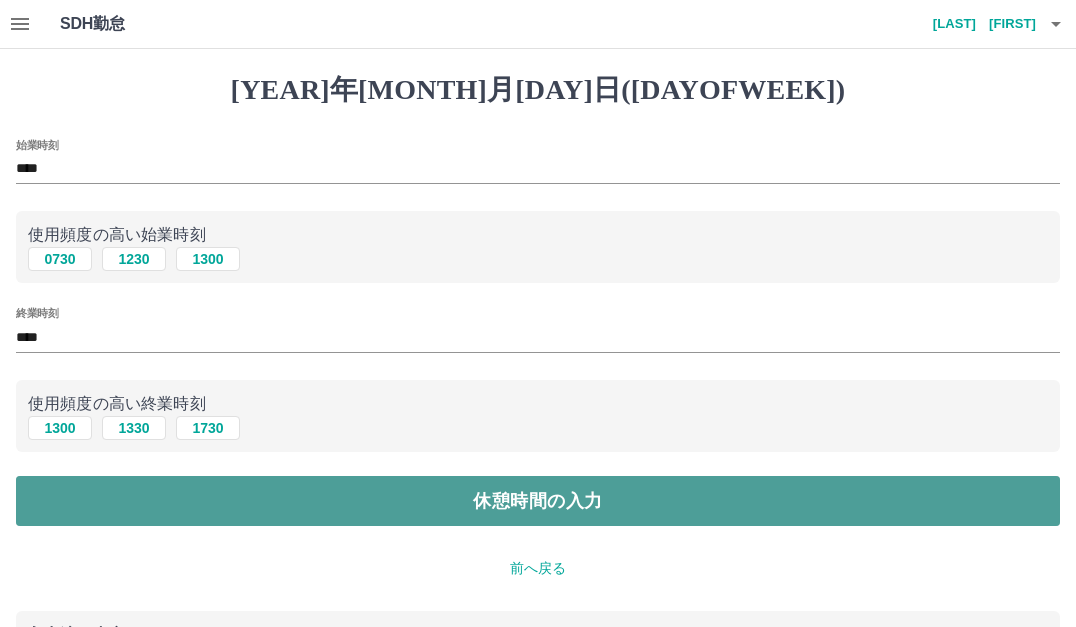 click on "休憩時間の入力" at bounding box center [538, 501] 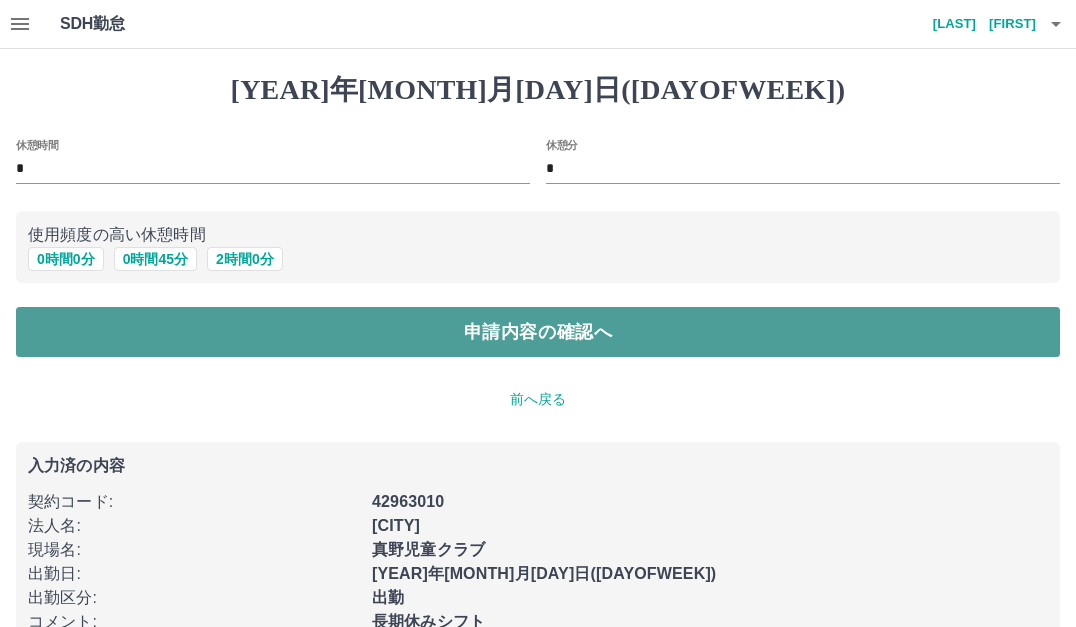 click on "申請内容の確認へ" at bounding box center (538, 332) 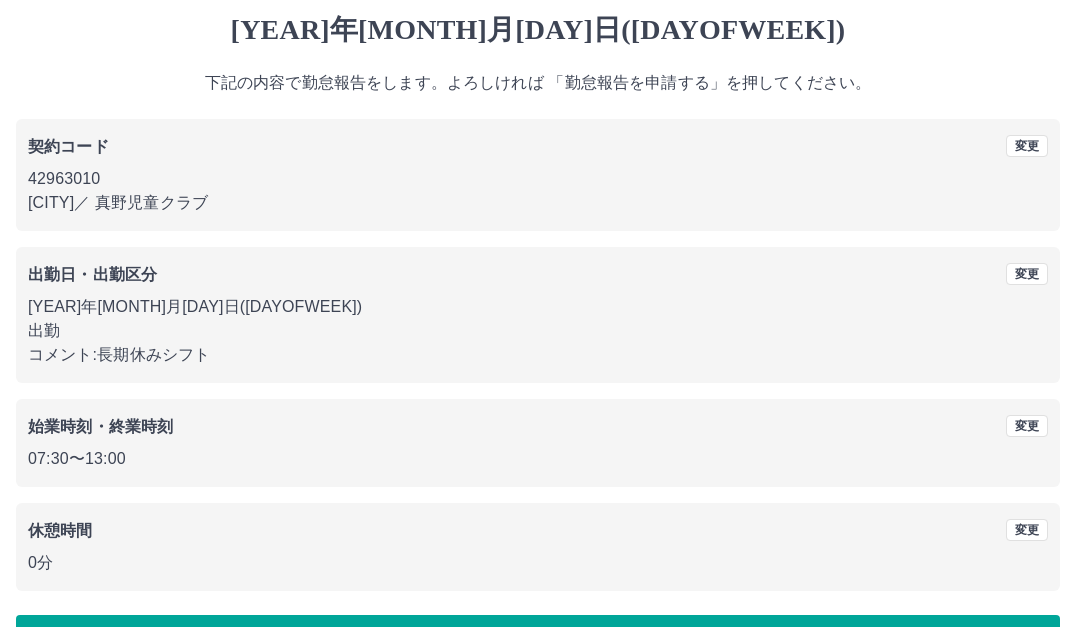 scroll, scrollTop: 122, scrollLeft: 0, axis: vertical 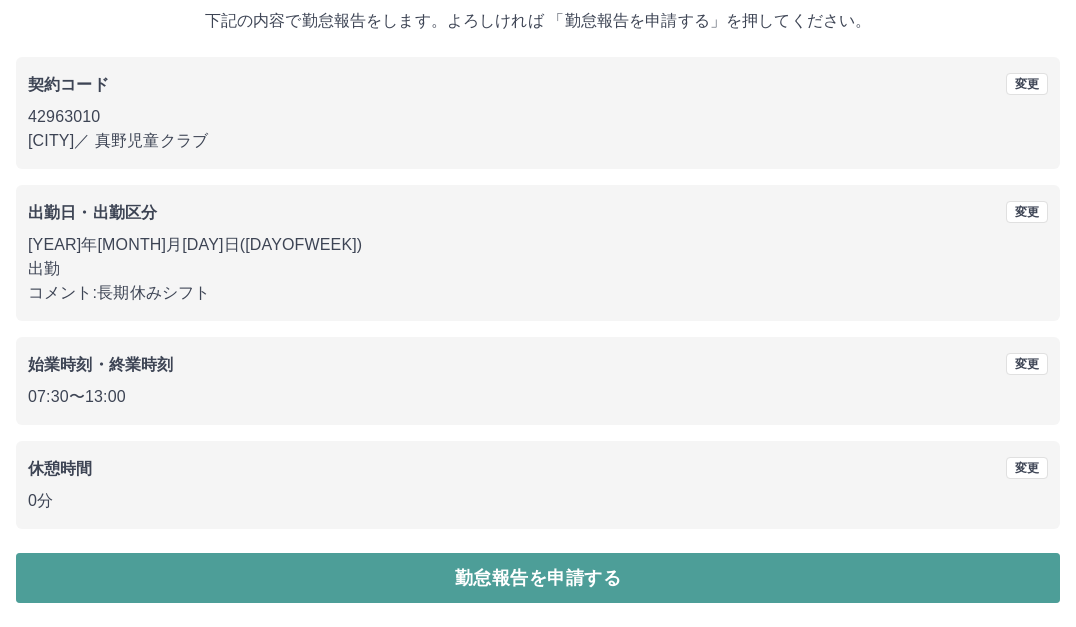 click on "勤怠報告を申請する" at bounding box center (538, 578) 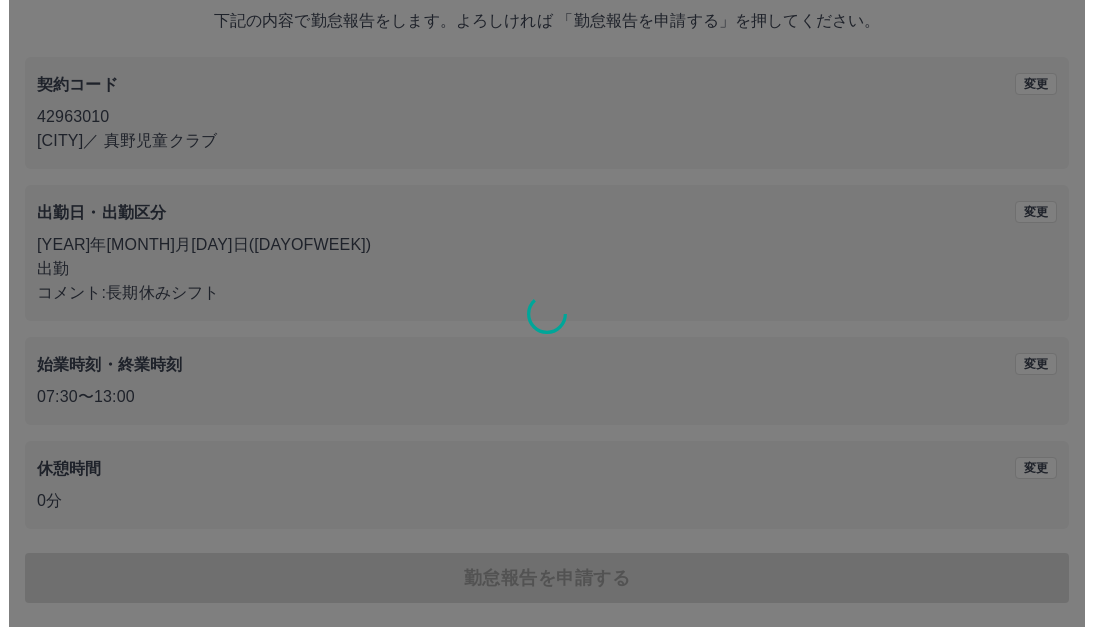 scroll, scrollTop: 0, scrollLeft: 0, axis: both 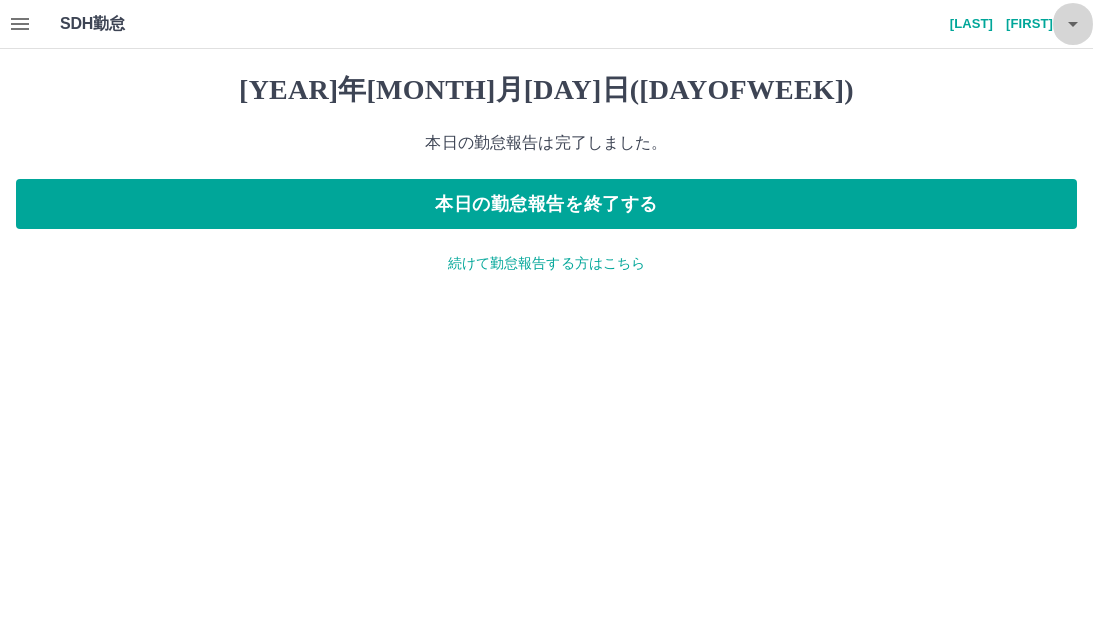 click 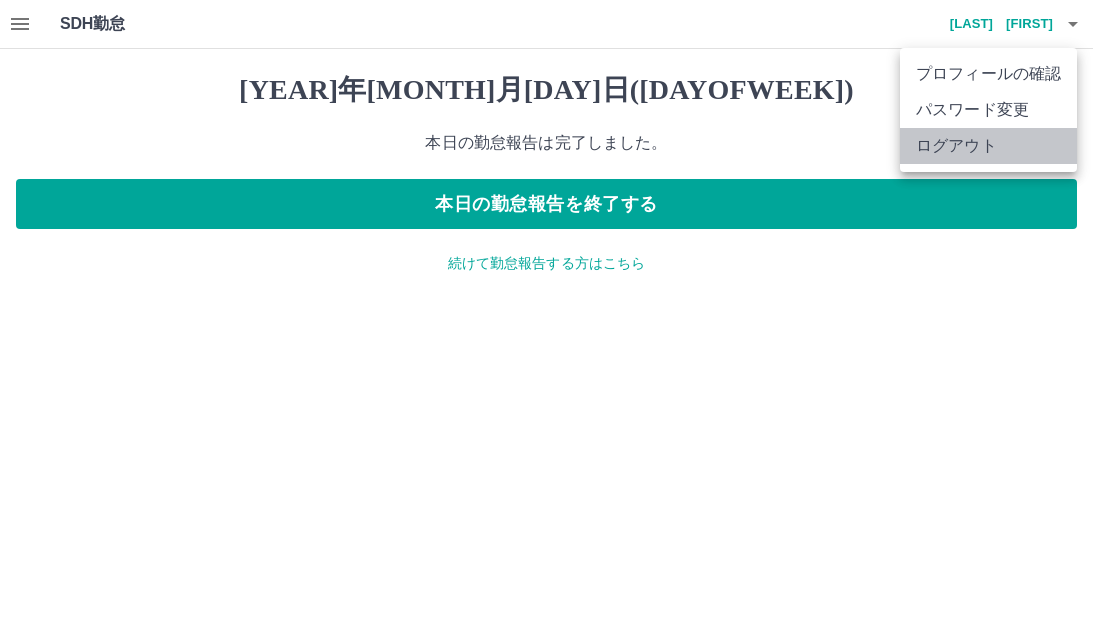 click on "ログアウト" at bounding box center (988, 146) 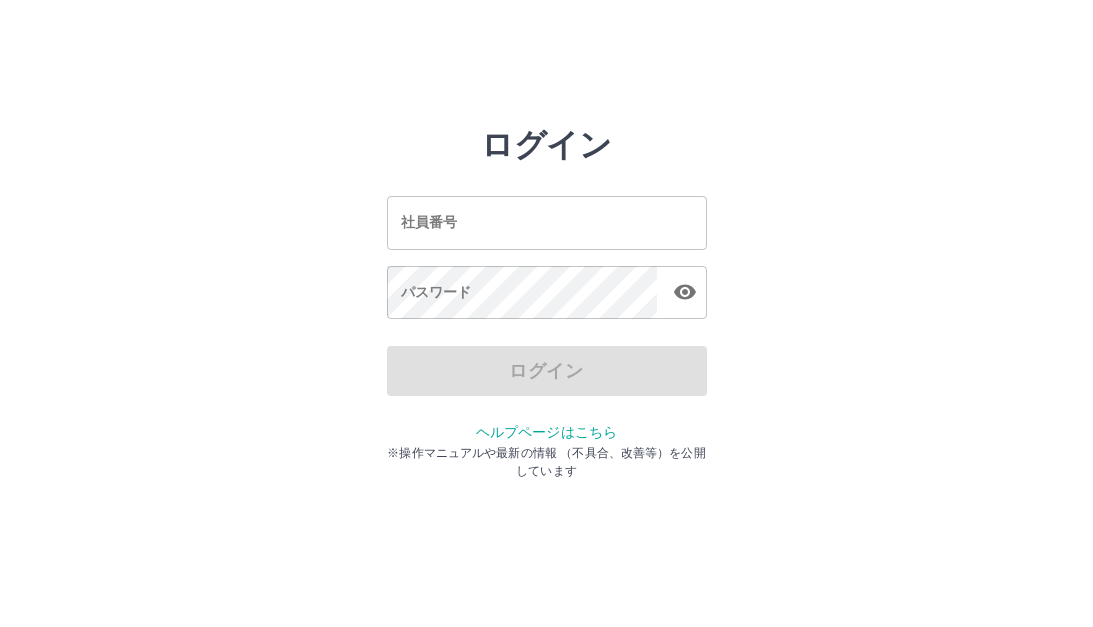 scroll, scrollTop: 0, scrollLeft: 0, axis: both 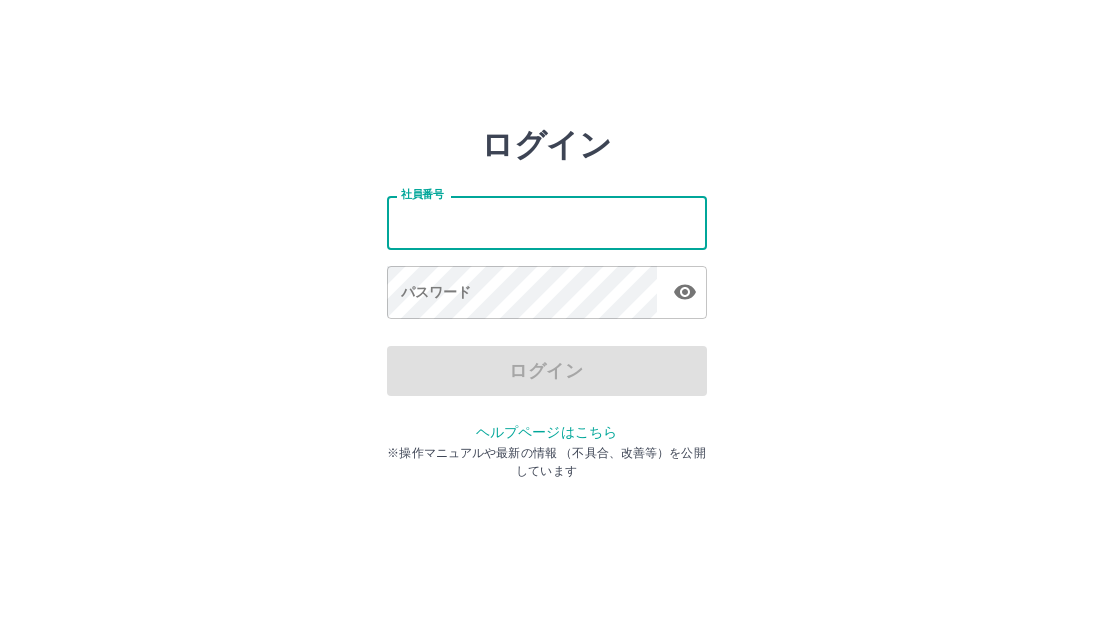 click on "社員番号" at bounding box center [547, 222] 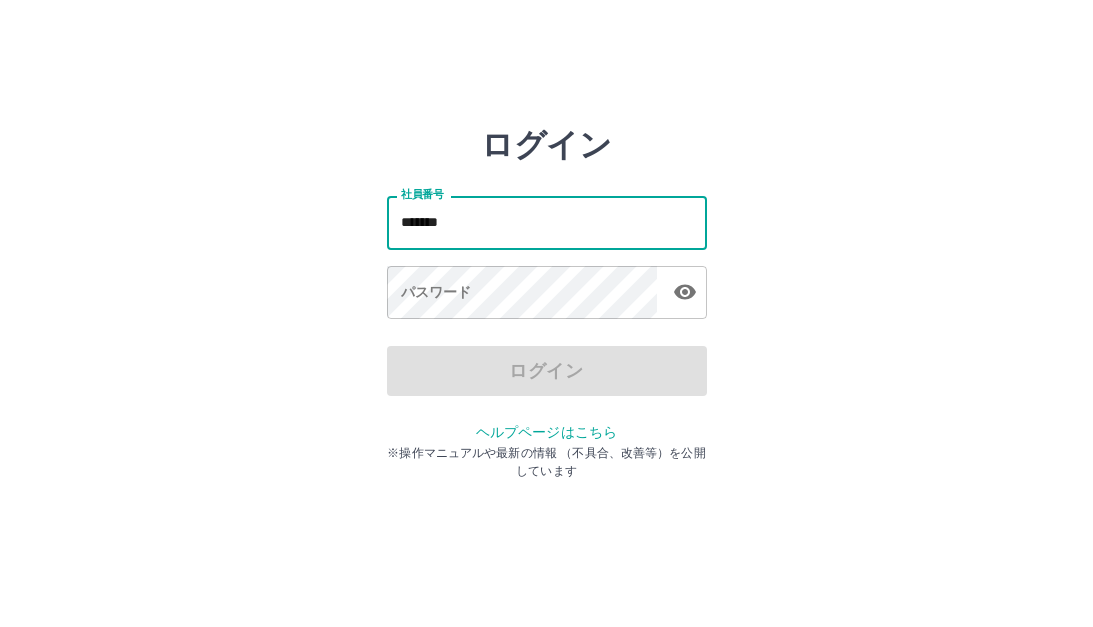 type on "*******" 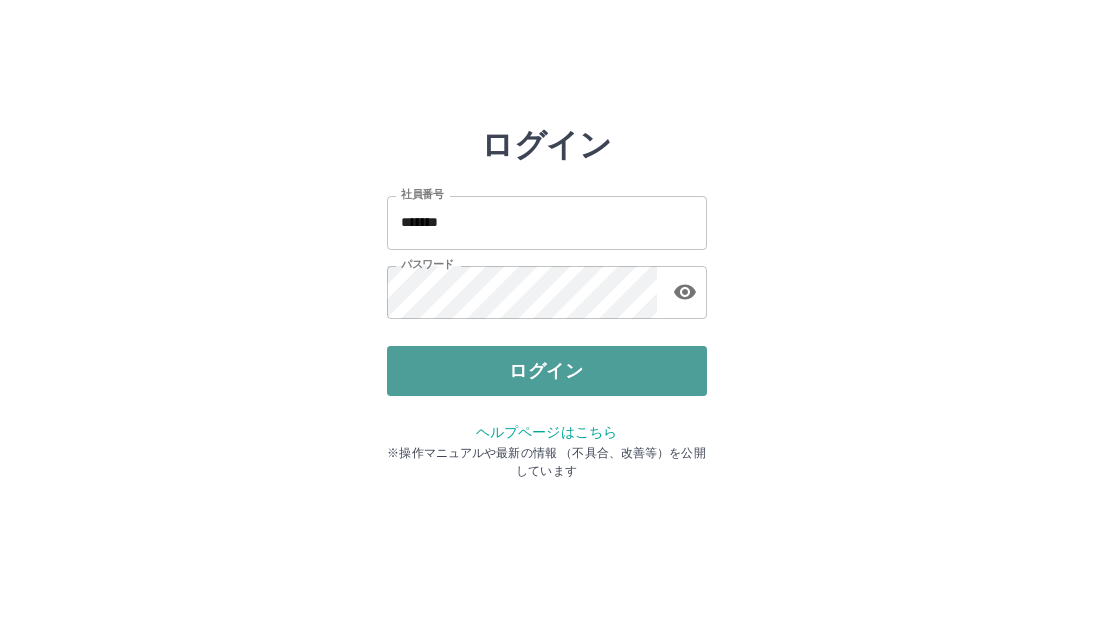 click on "ログイン" at bounding box center (547, 371) 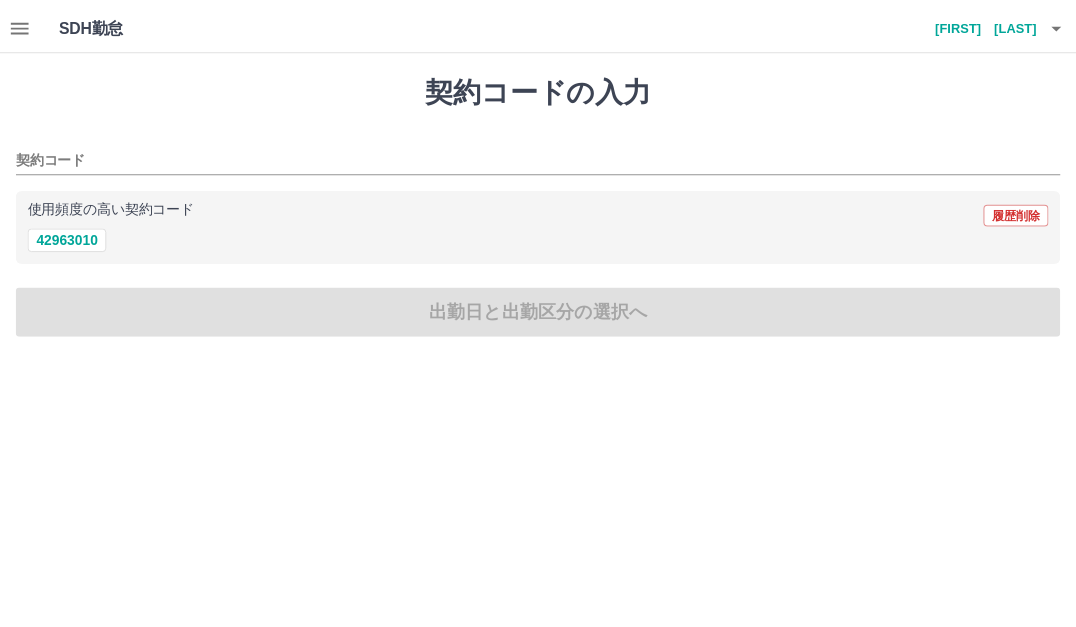 scroll, scrollTop: 0, scrollLeft: 0, axis: both 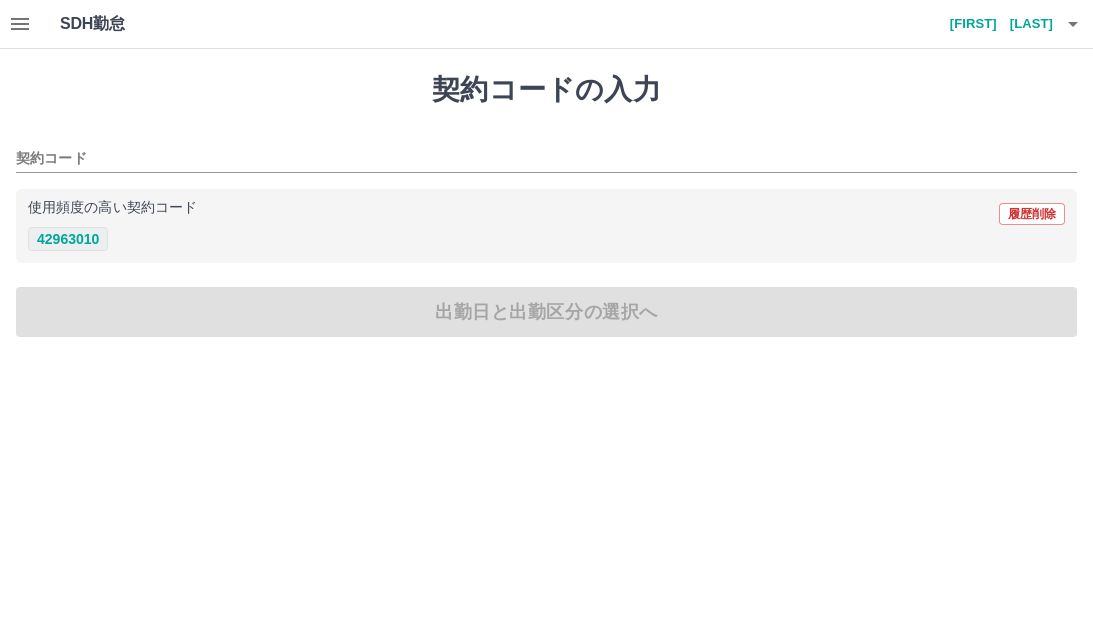 click on "42963010" at bounding box center [68, 239] 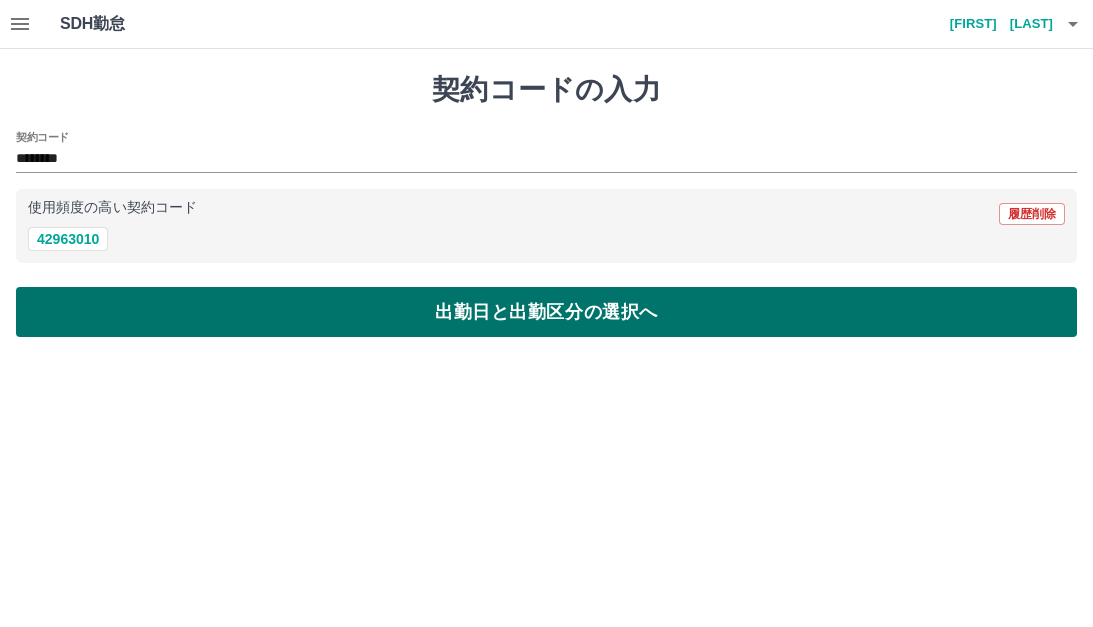 click on "出勤日と出勤区分の選択へ" at bounding box center (546, 312) 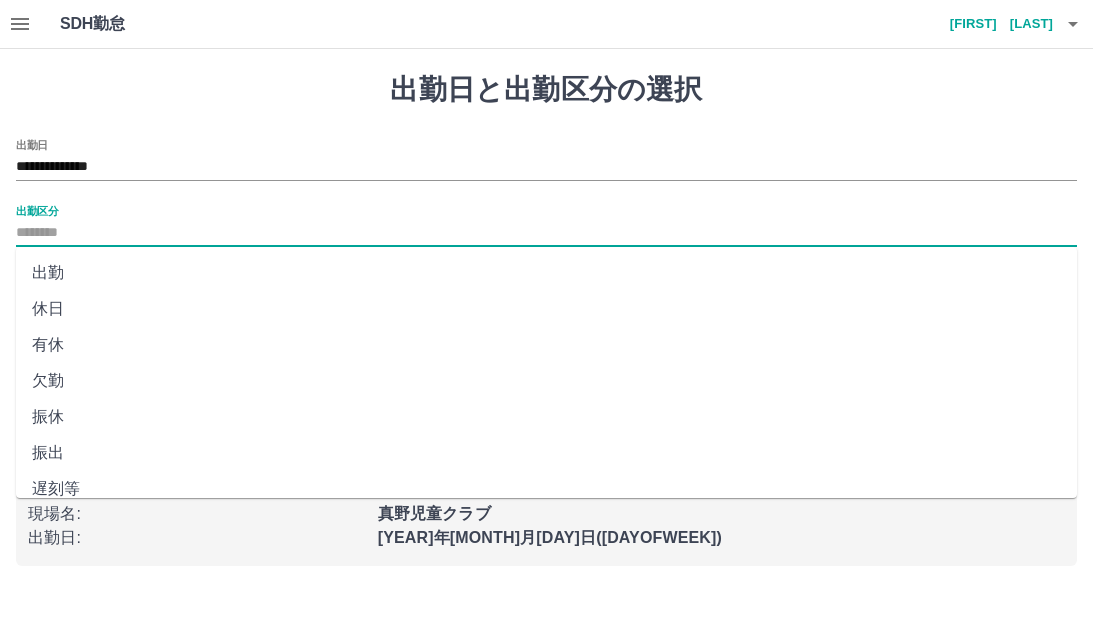 click on "出勤区分" at bounding box center [546, 233] 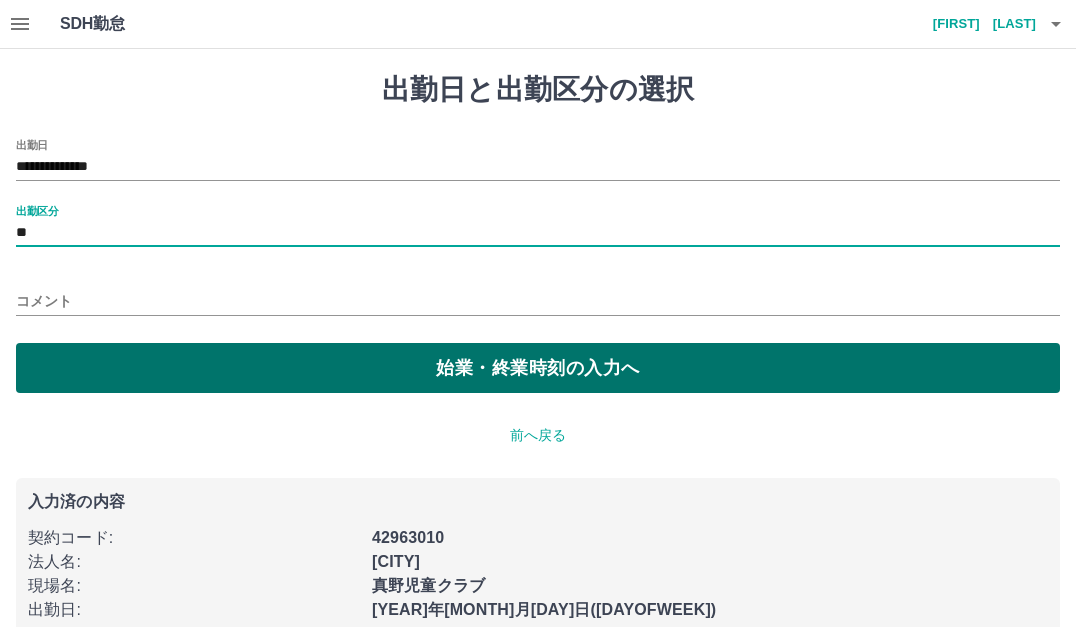 click on "始業・終業時刻の入力へ" at bounding box center [538, 368] 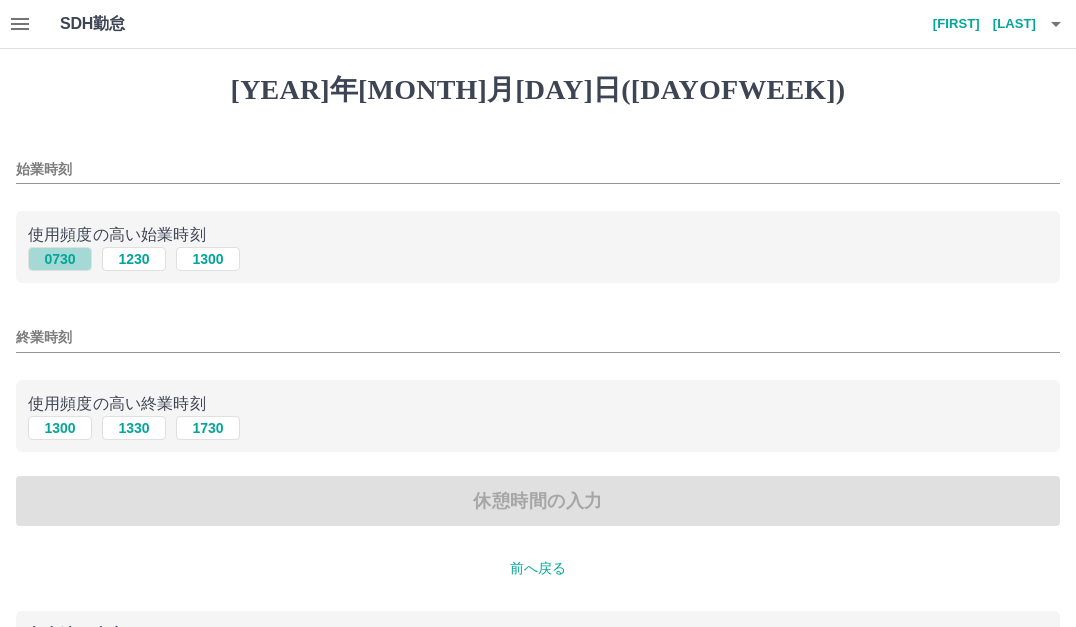 click on "0730" at bounding box center [60, 259] 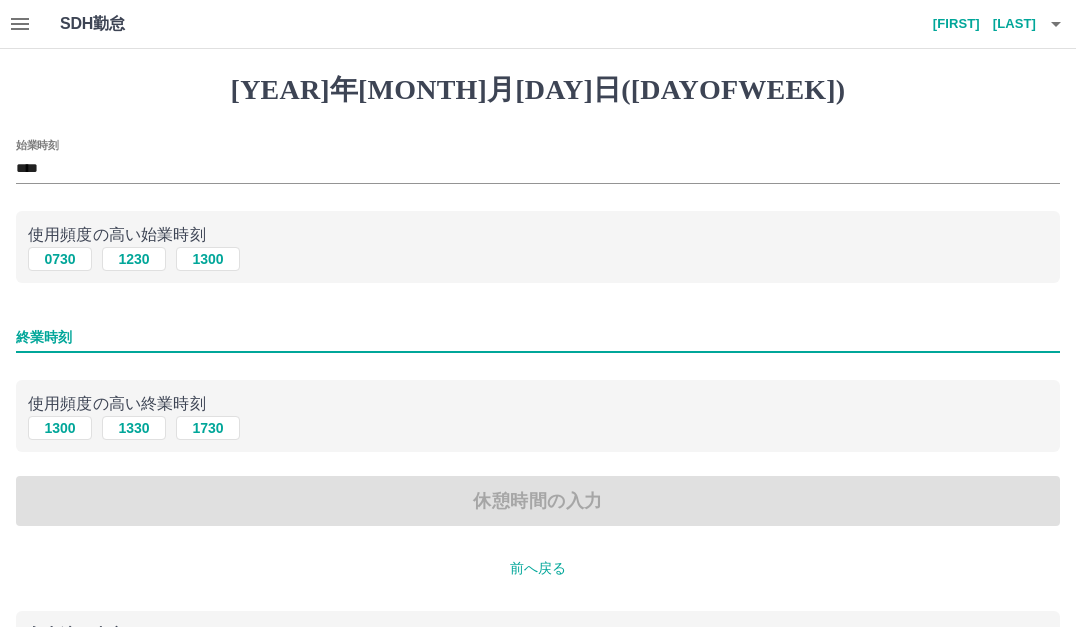 click on "終業時刻" at bounding box center [538, 337] 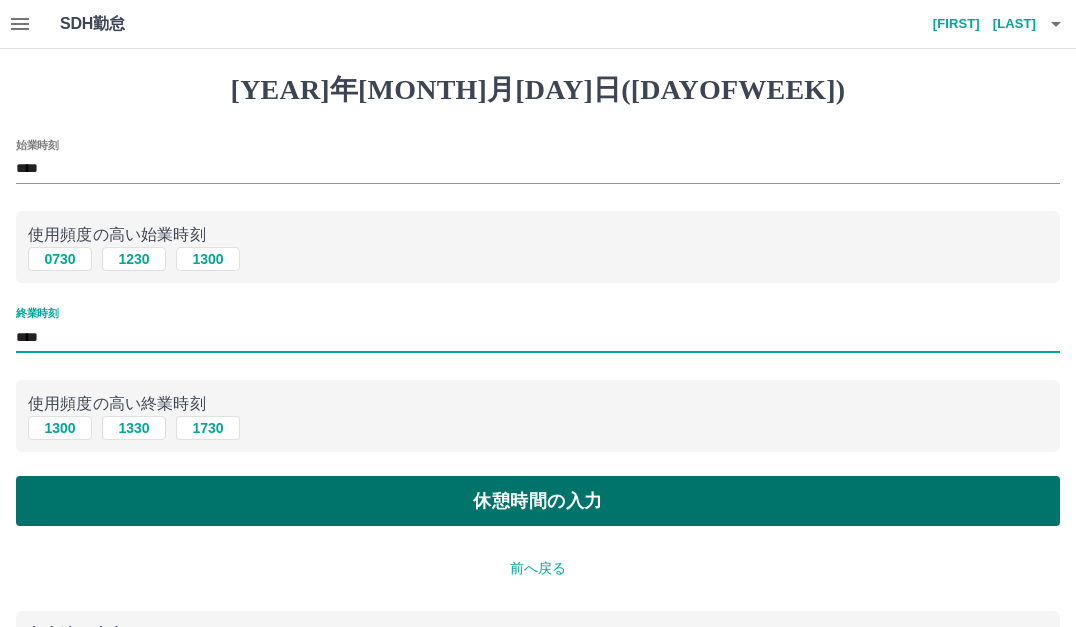 type on "****" 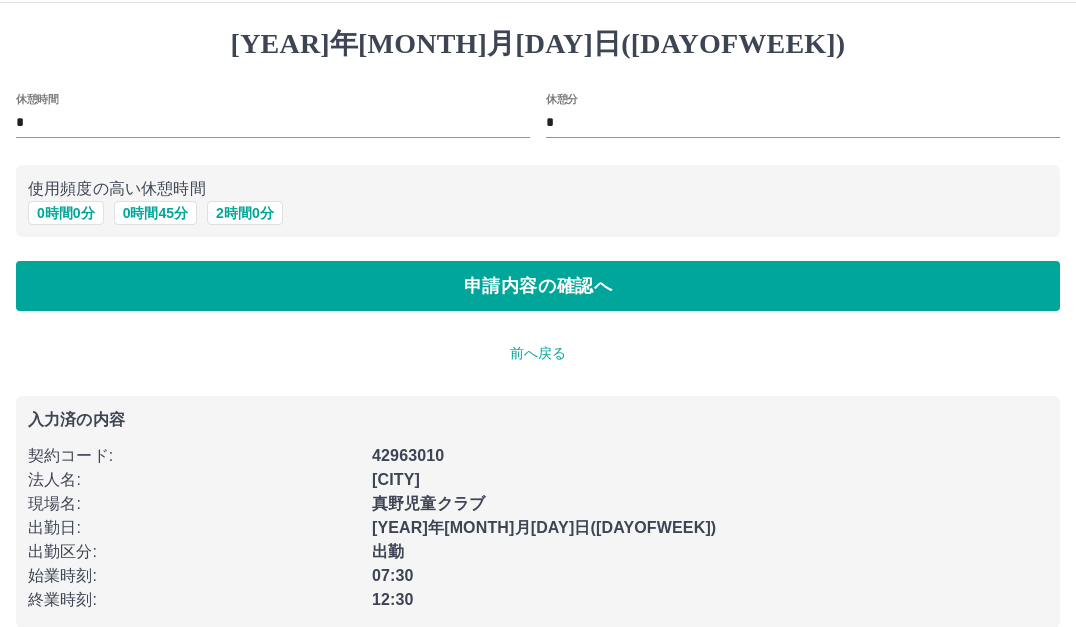 scroll, scrollTop: 72, scrollLeft: 0, axis: vertical 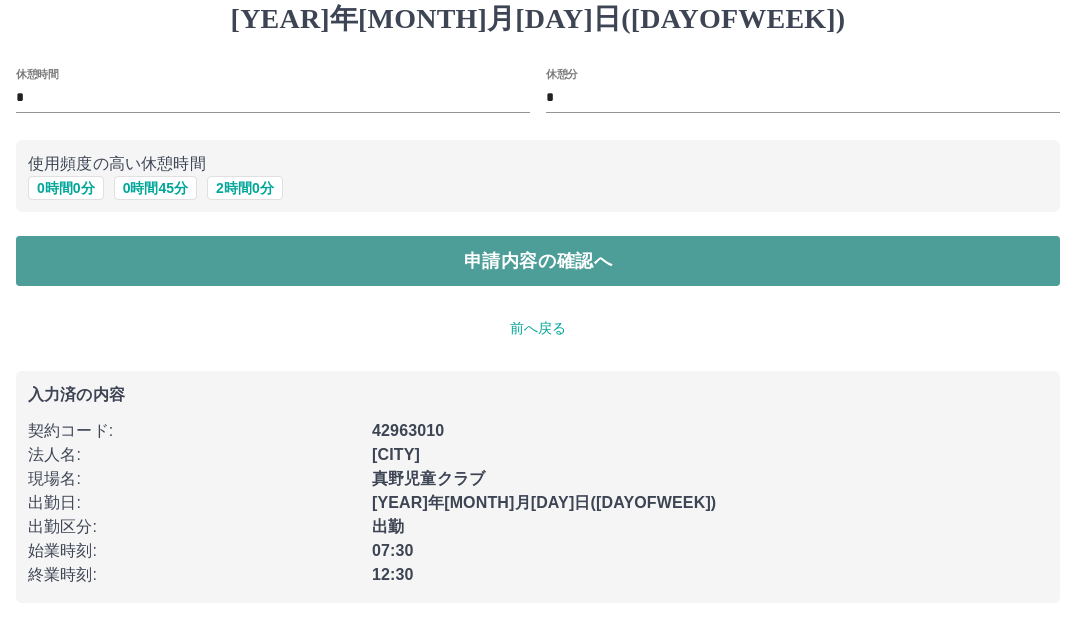 click on "申請内容の確認へ" at bounding box center [538, 261] 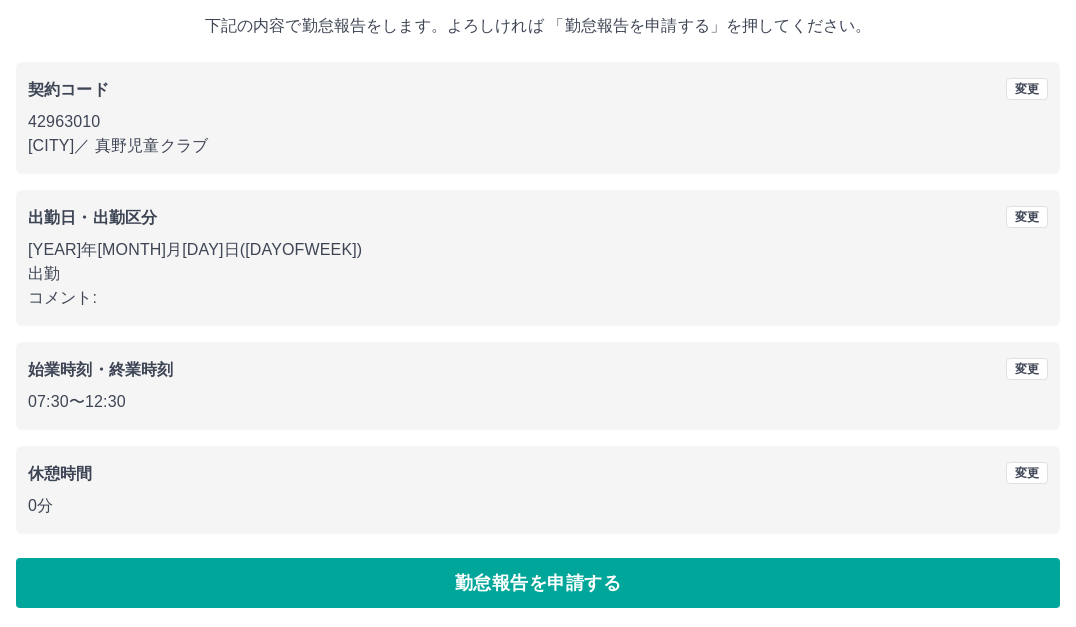 scroll, scrollTop: 122, scrollLeft: 0, axis: vertical 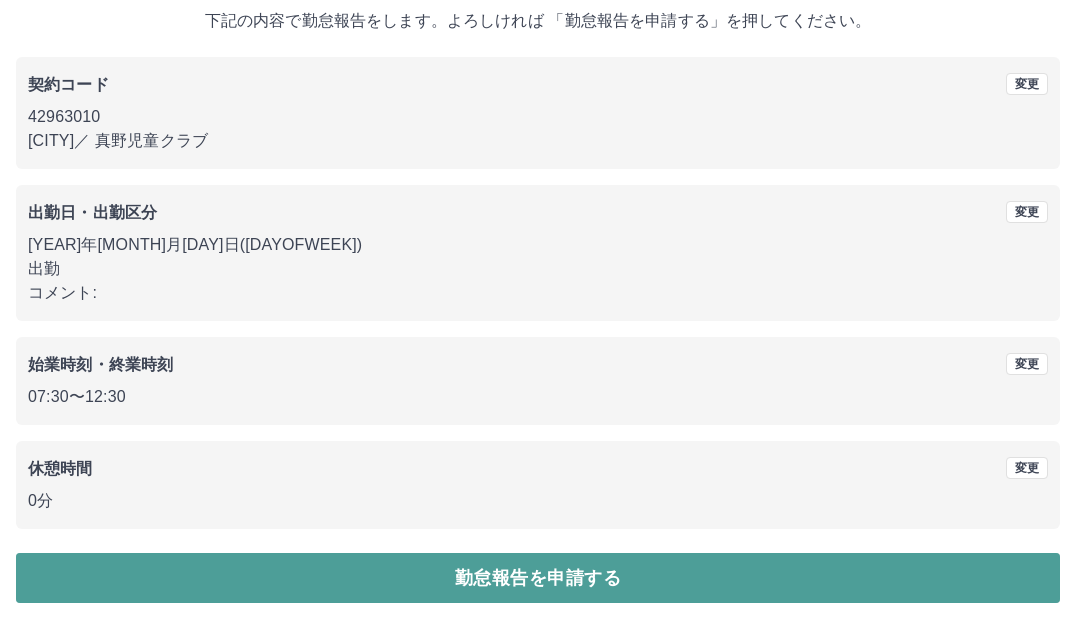 click on "勤怠報告を申請する" at bounding box center [538, 578] 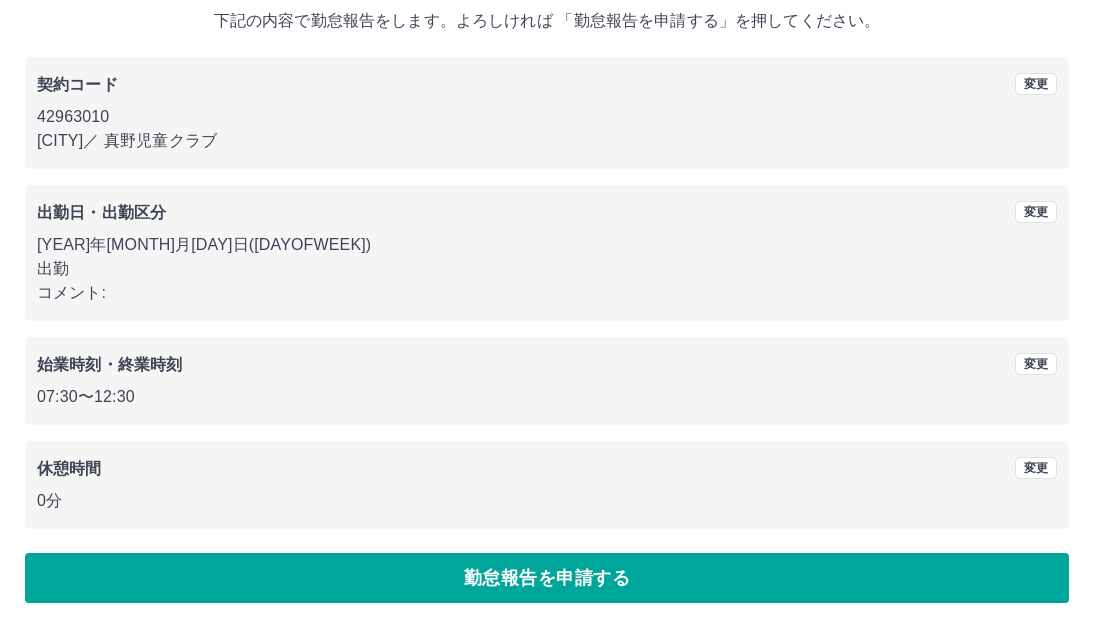 scroll, scrollTop: 0, scrollLeft: 0, axis: both 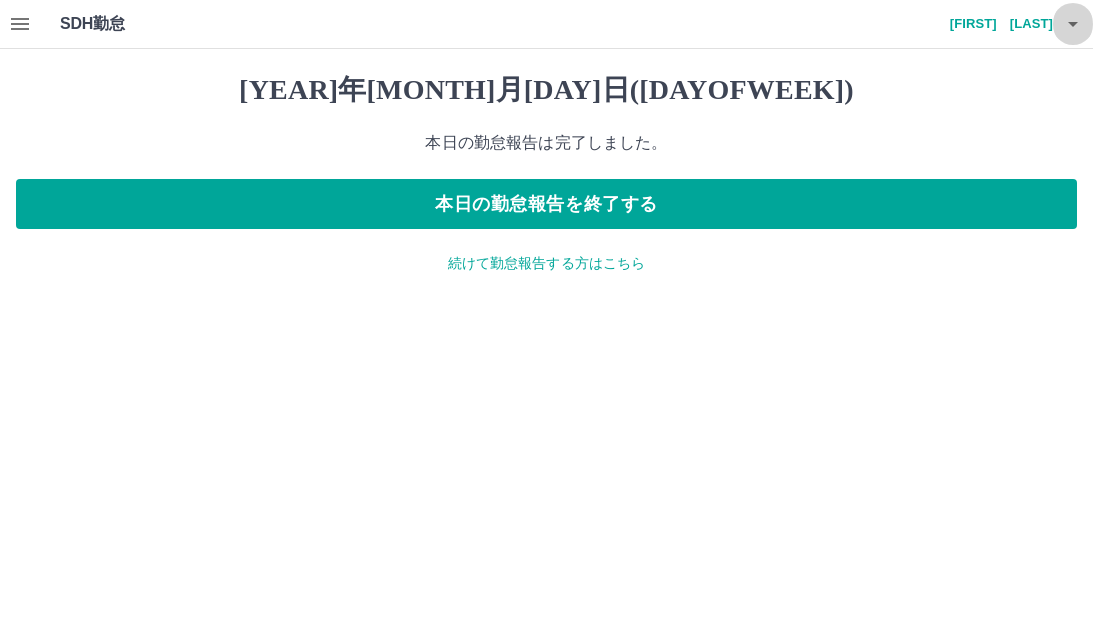 click 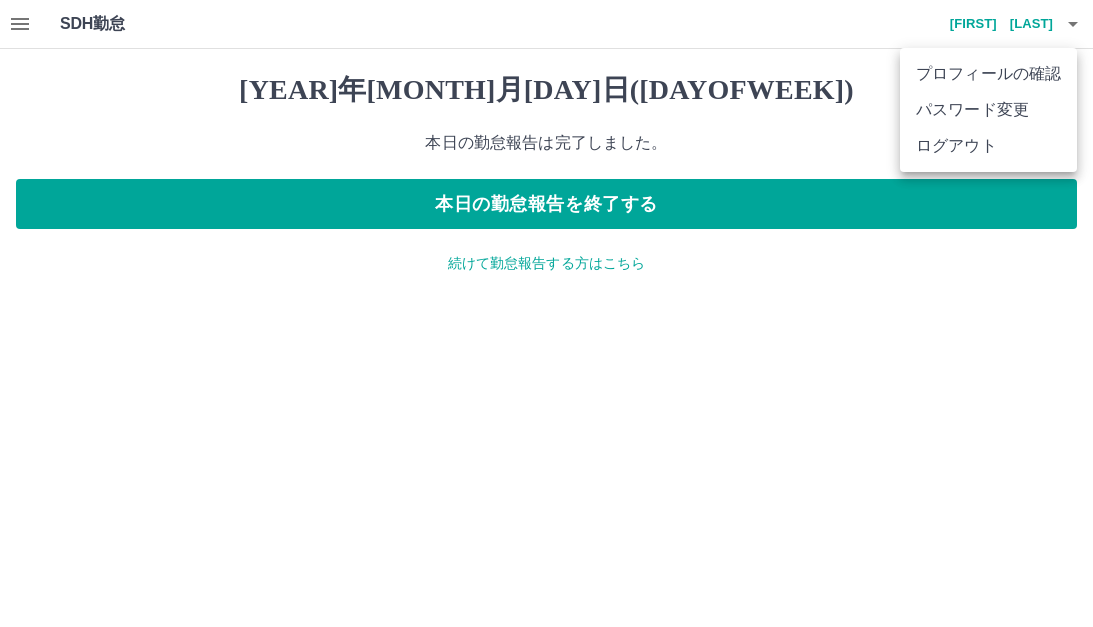 click on "ログアウト" at bounding box center [988, 146] 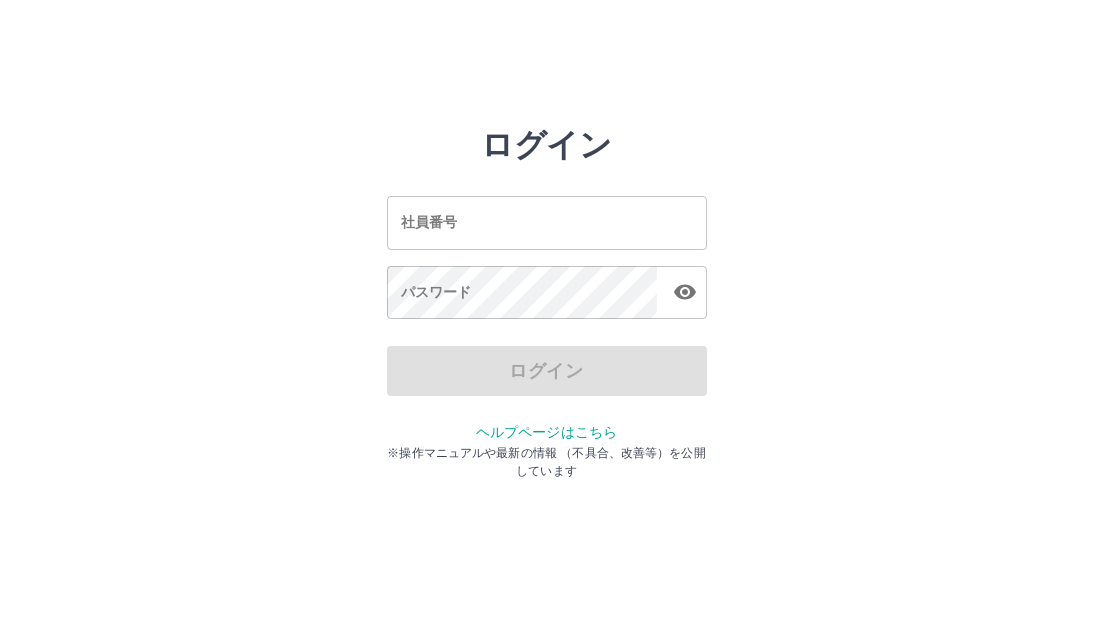 scroll, scrollTop: 0, scrollLeft: 0, axis: both 